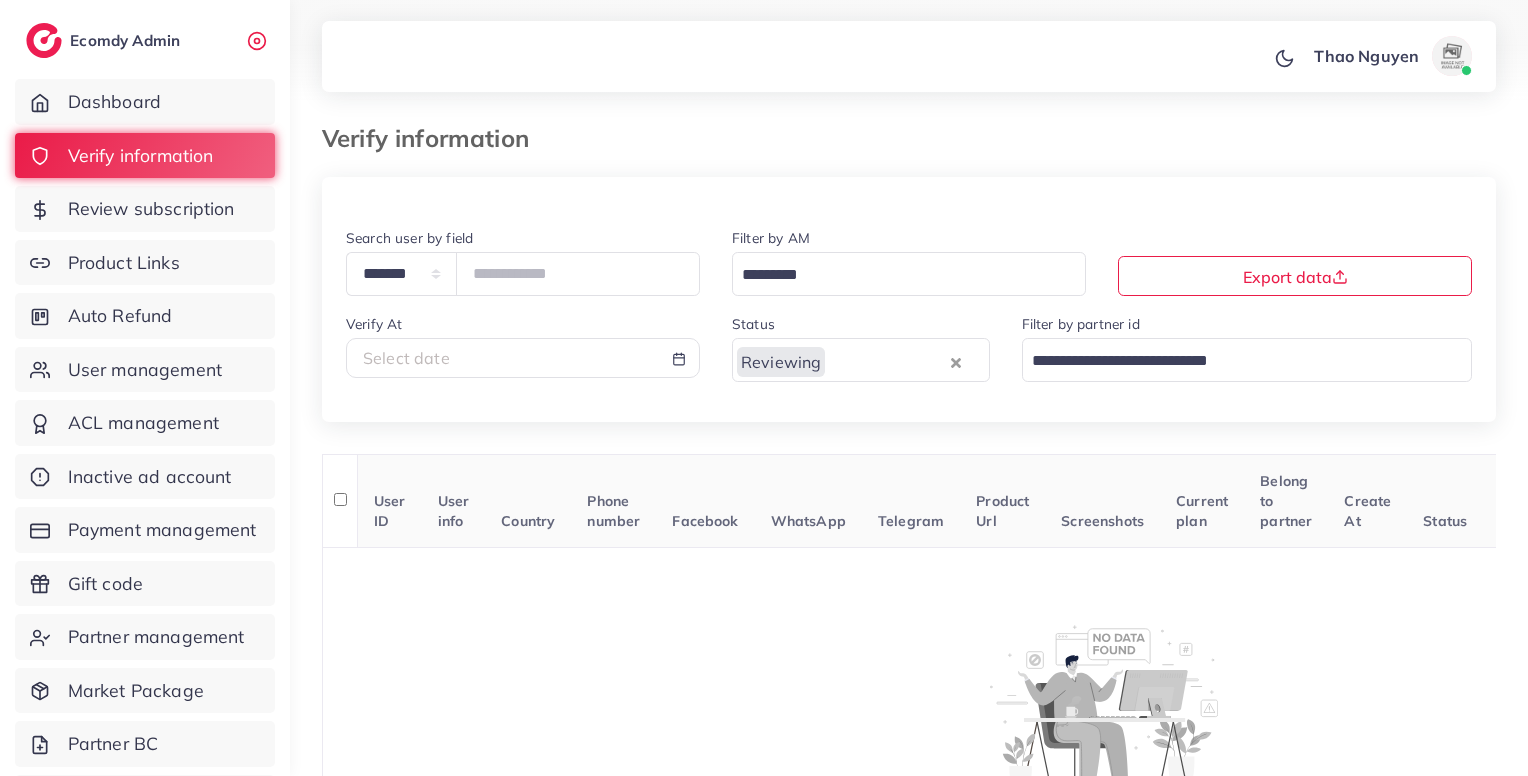 scroll, scrollTop: 0, scrollLeft: 0, axis: both 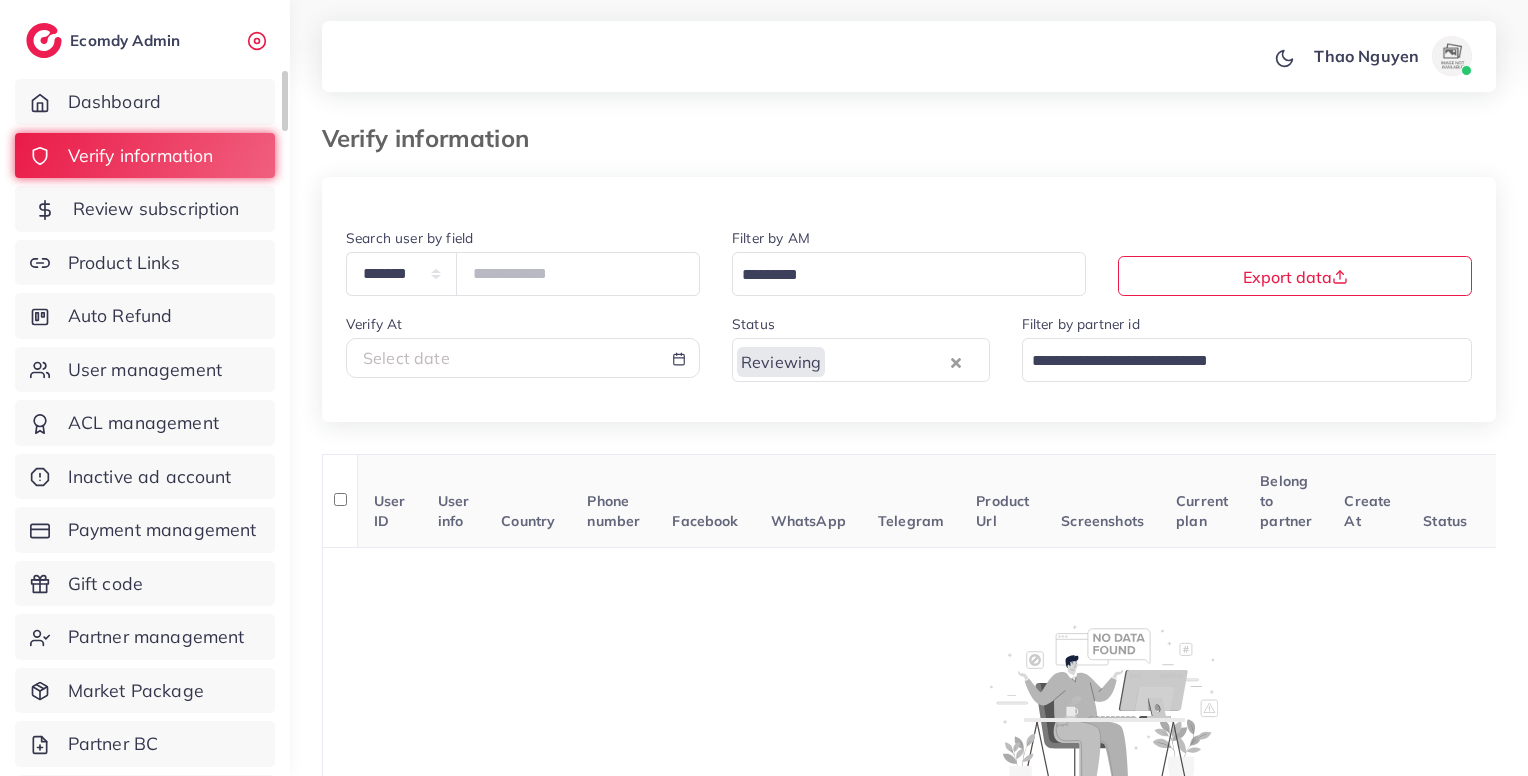 click on "Review subscription" at bounding box center (156, 209) 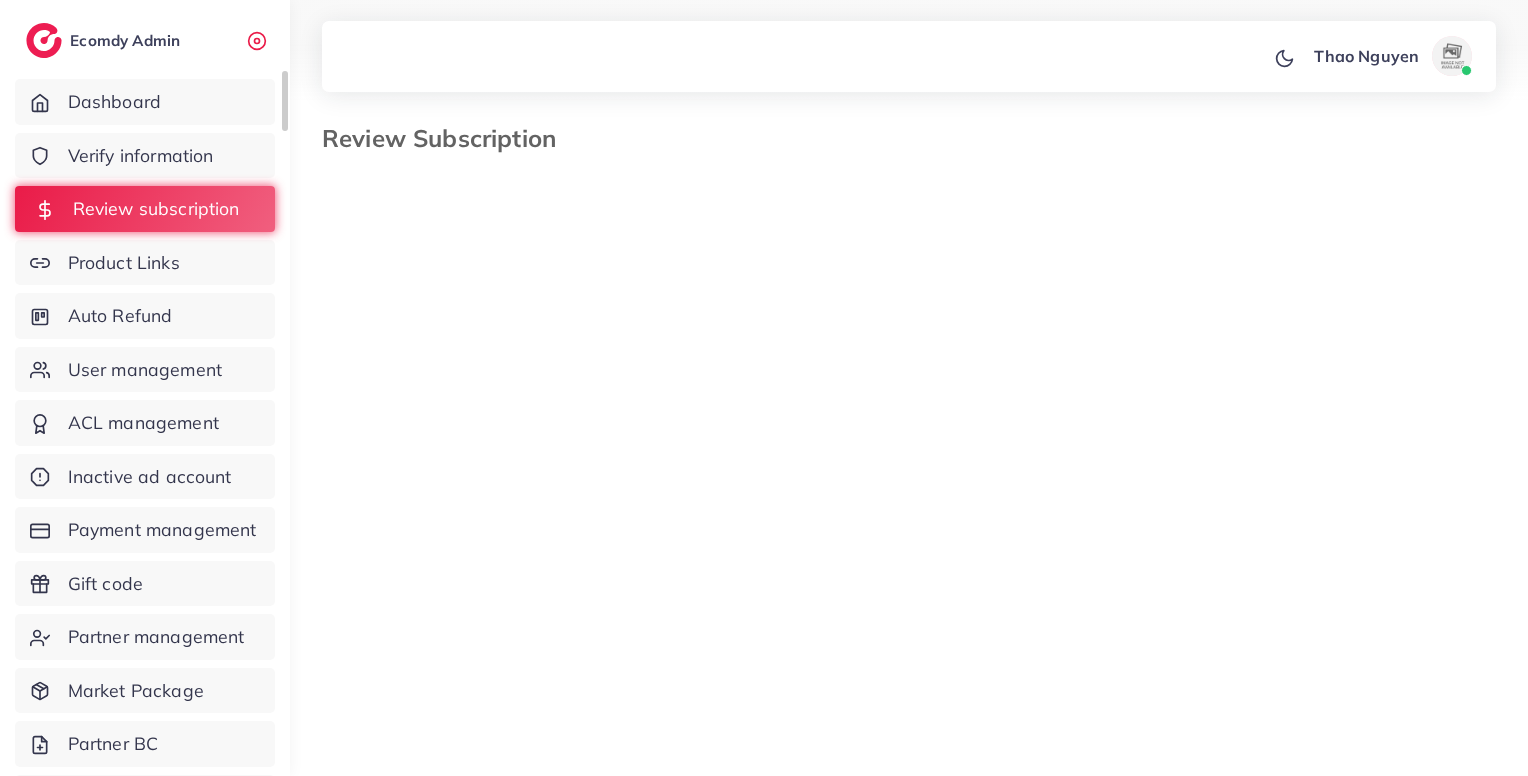 select on "*******" 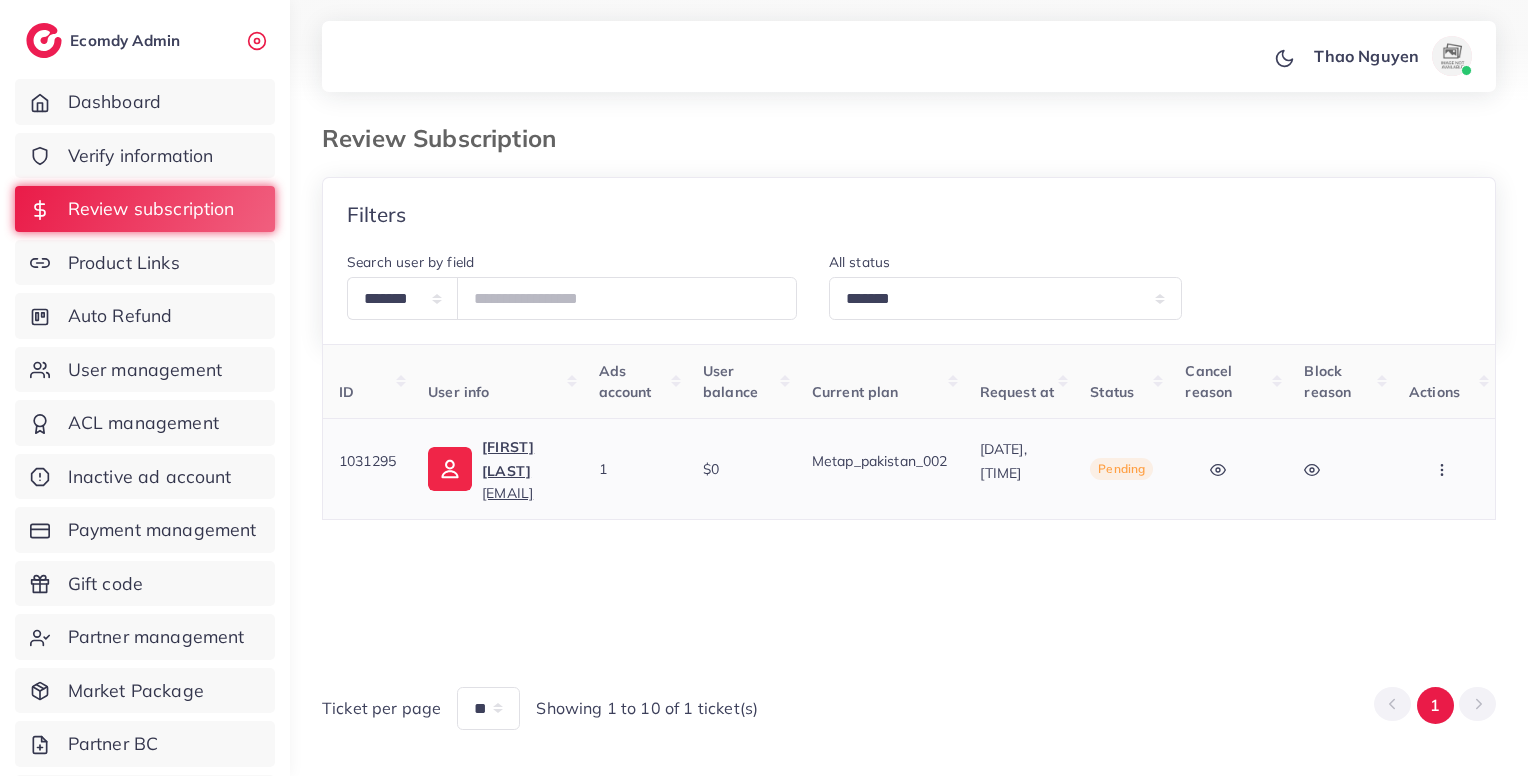 click at bounding box center (1444, 469) 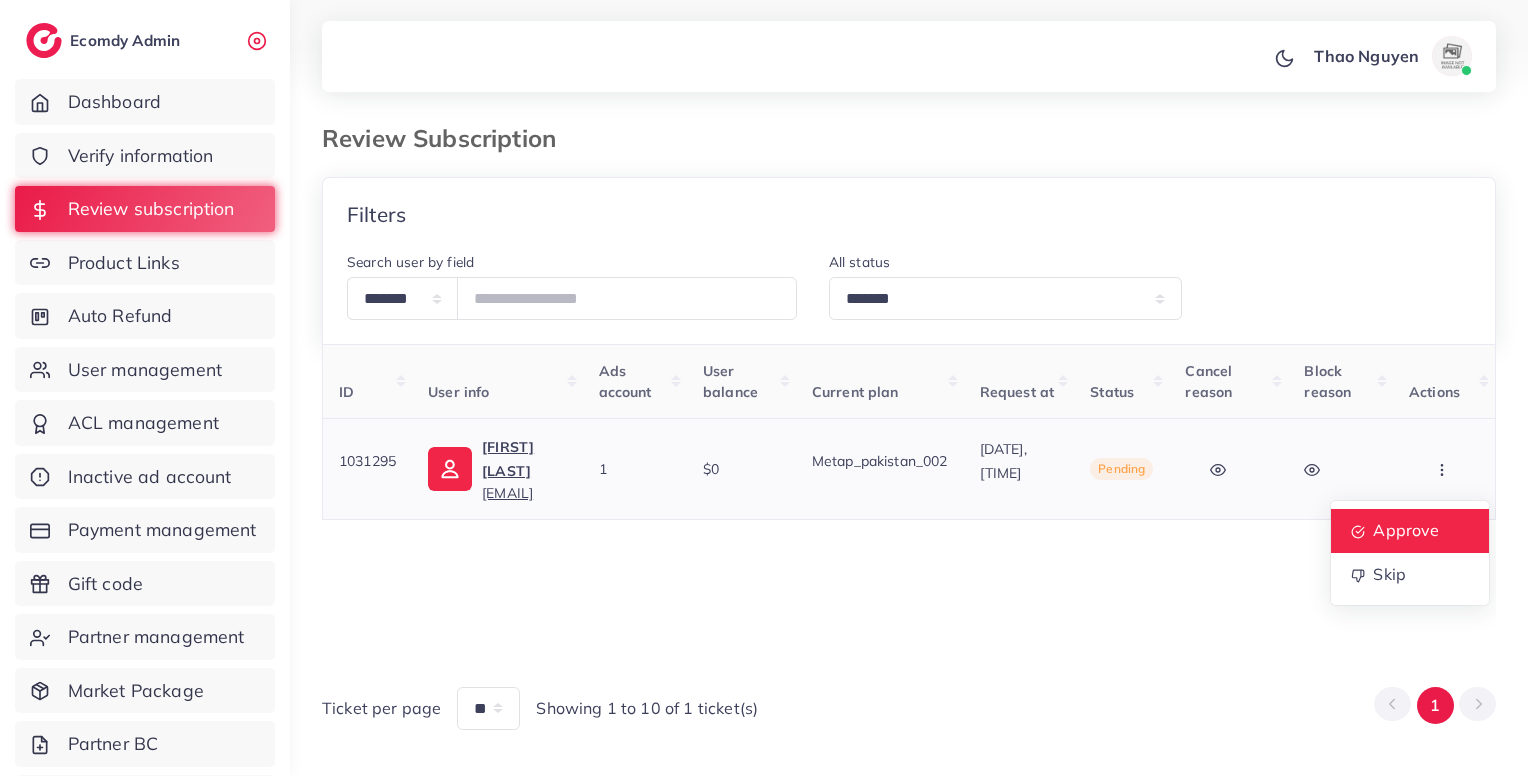 drag, startPoint x: 1436, startPoint y: 480, endPoint x: 1406, endPoint y: 531, distance: 59.16925 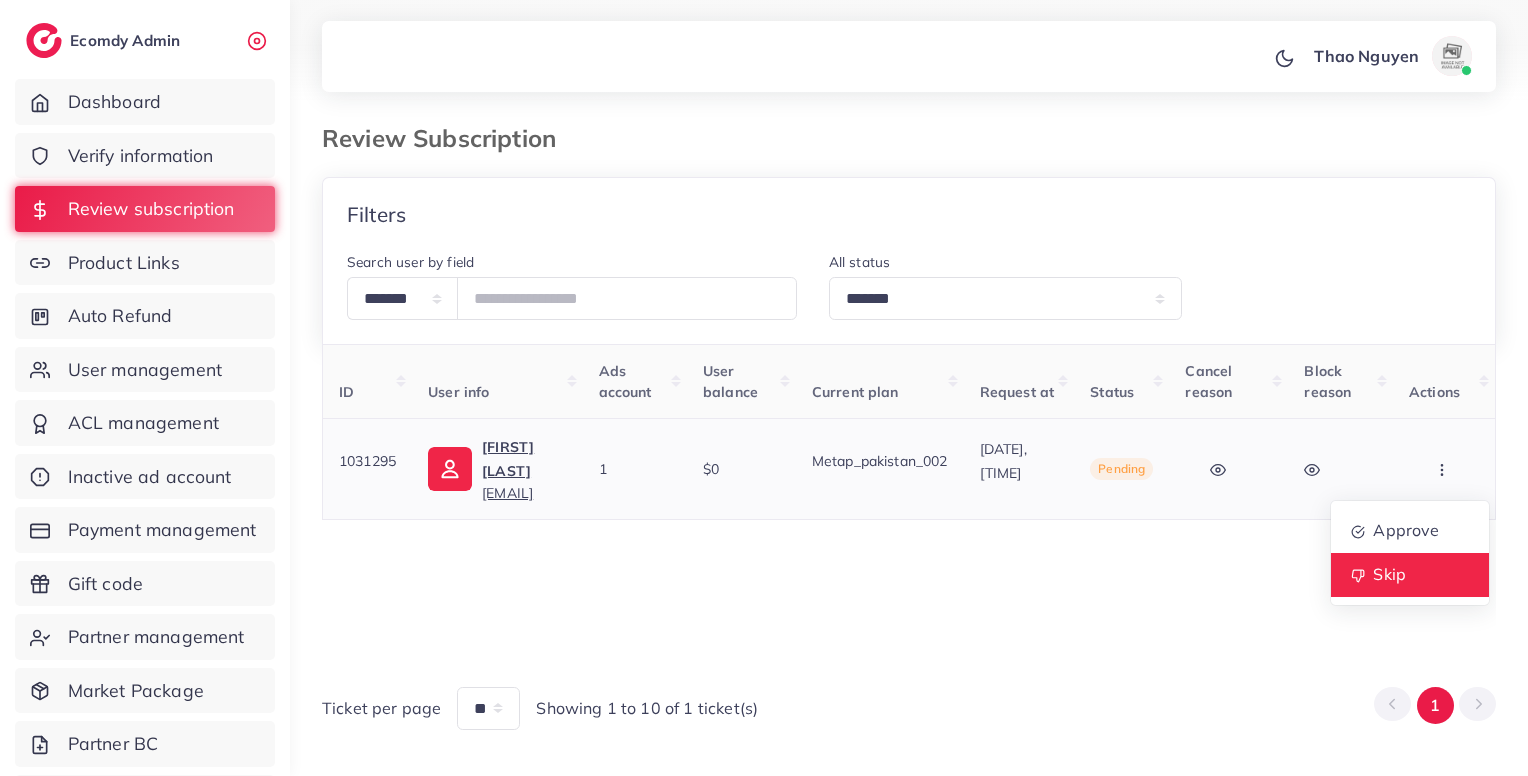 click on "Skip" at bounding box center (1410, 574) 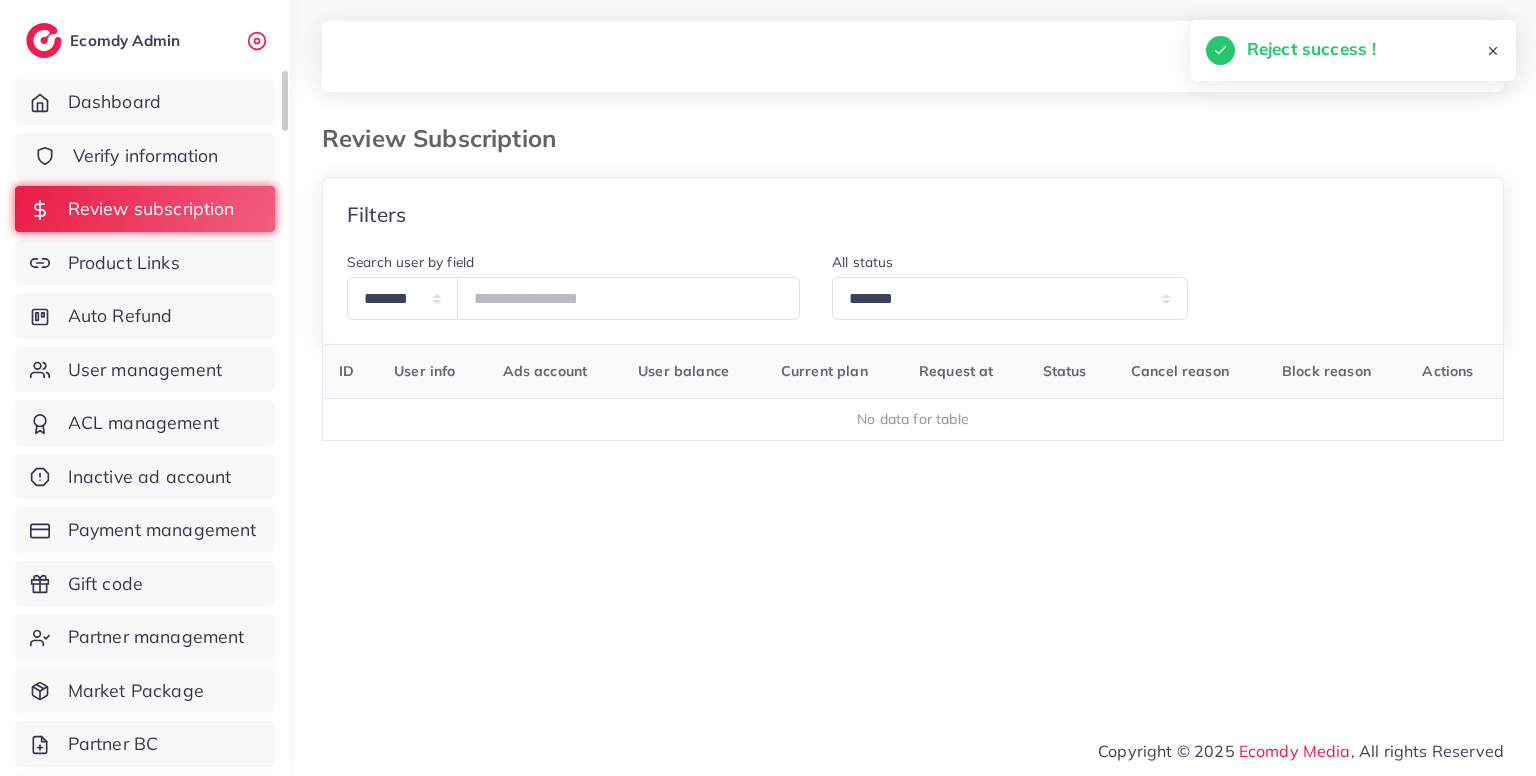 click on "Verify information" at bounding box center (146, 156) 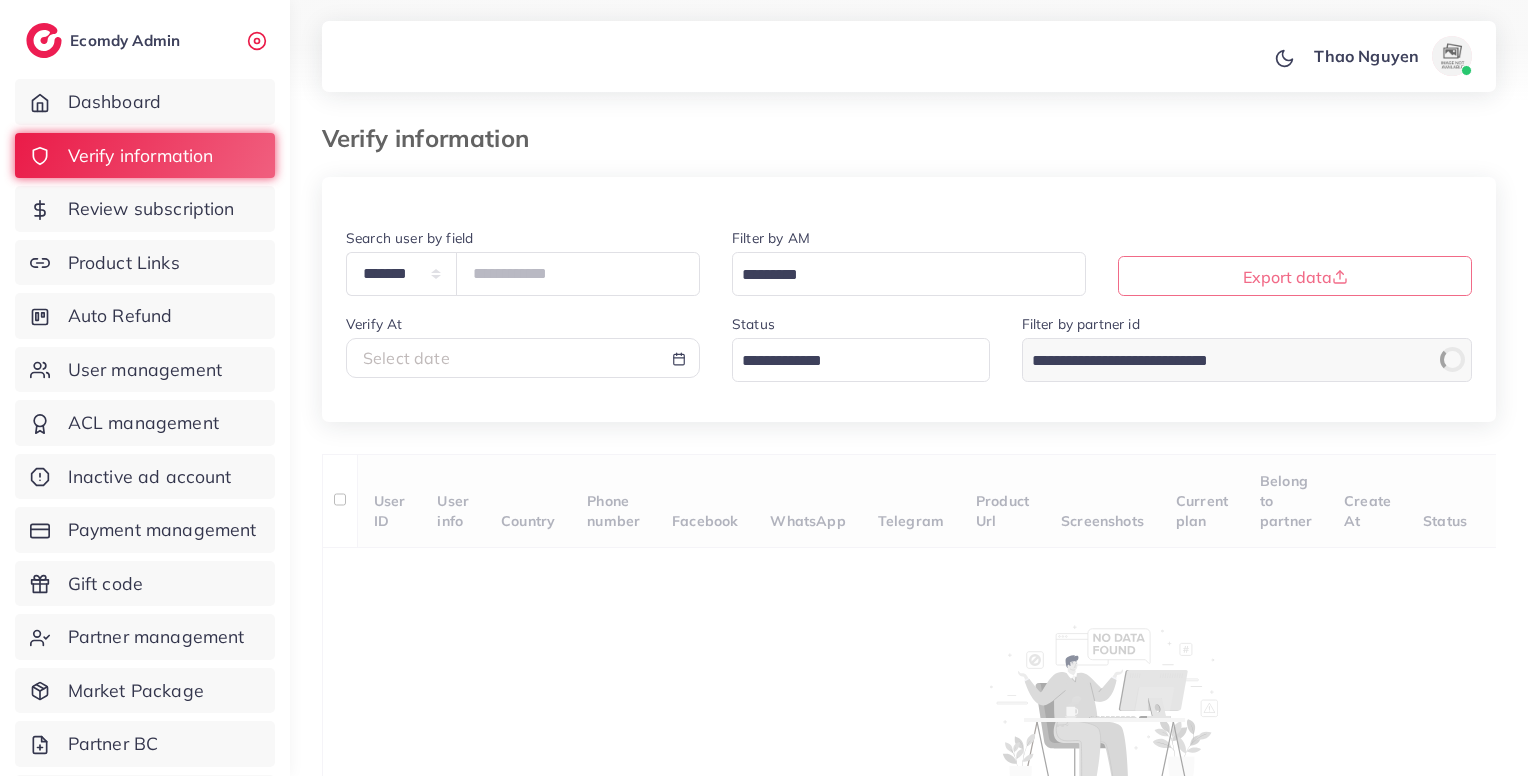 click at bounding box center (849, 361) 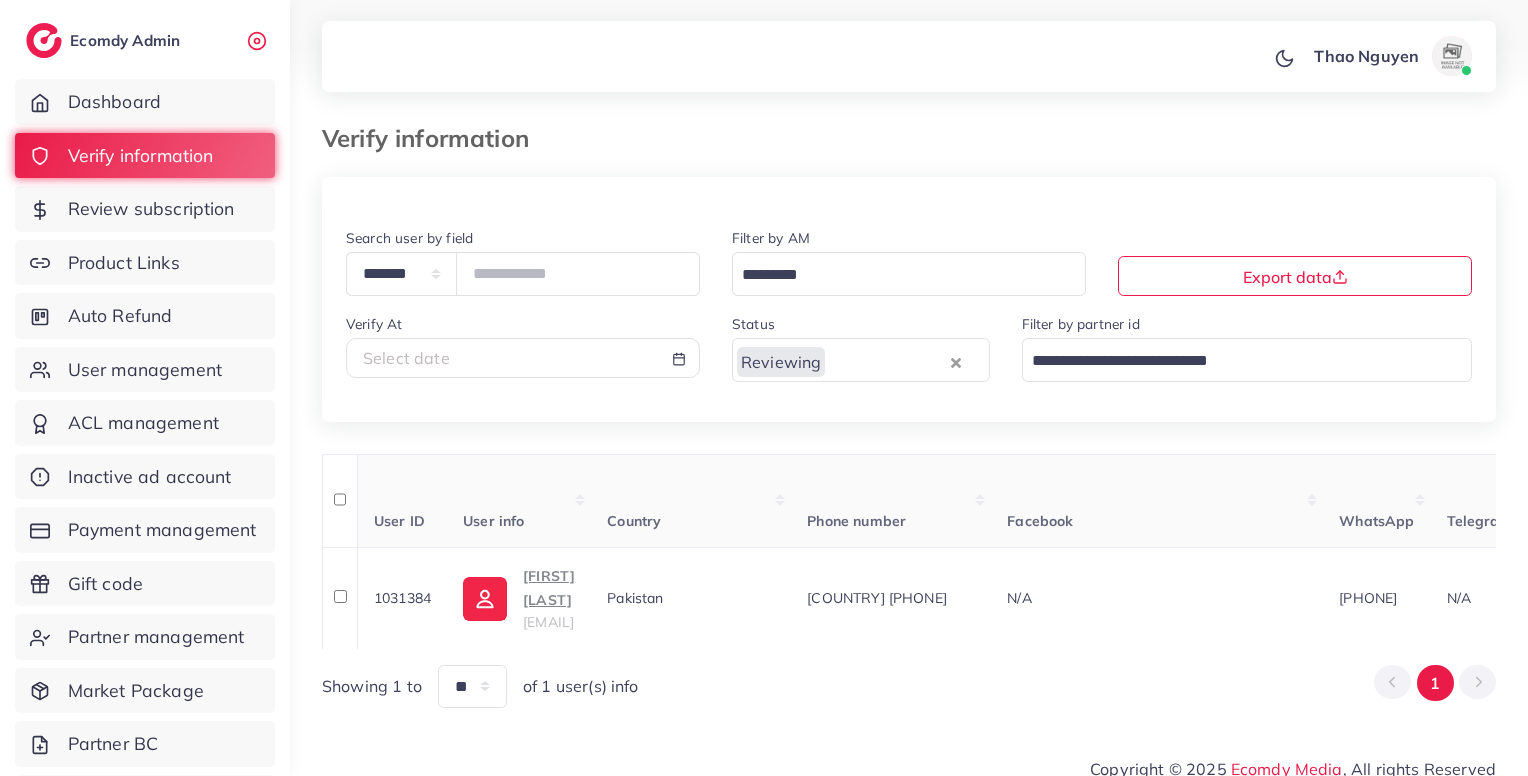 scroll, scrollTop: 18, scrollLeft: 0, axis: vertical 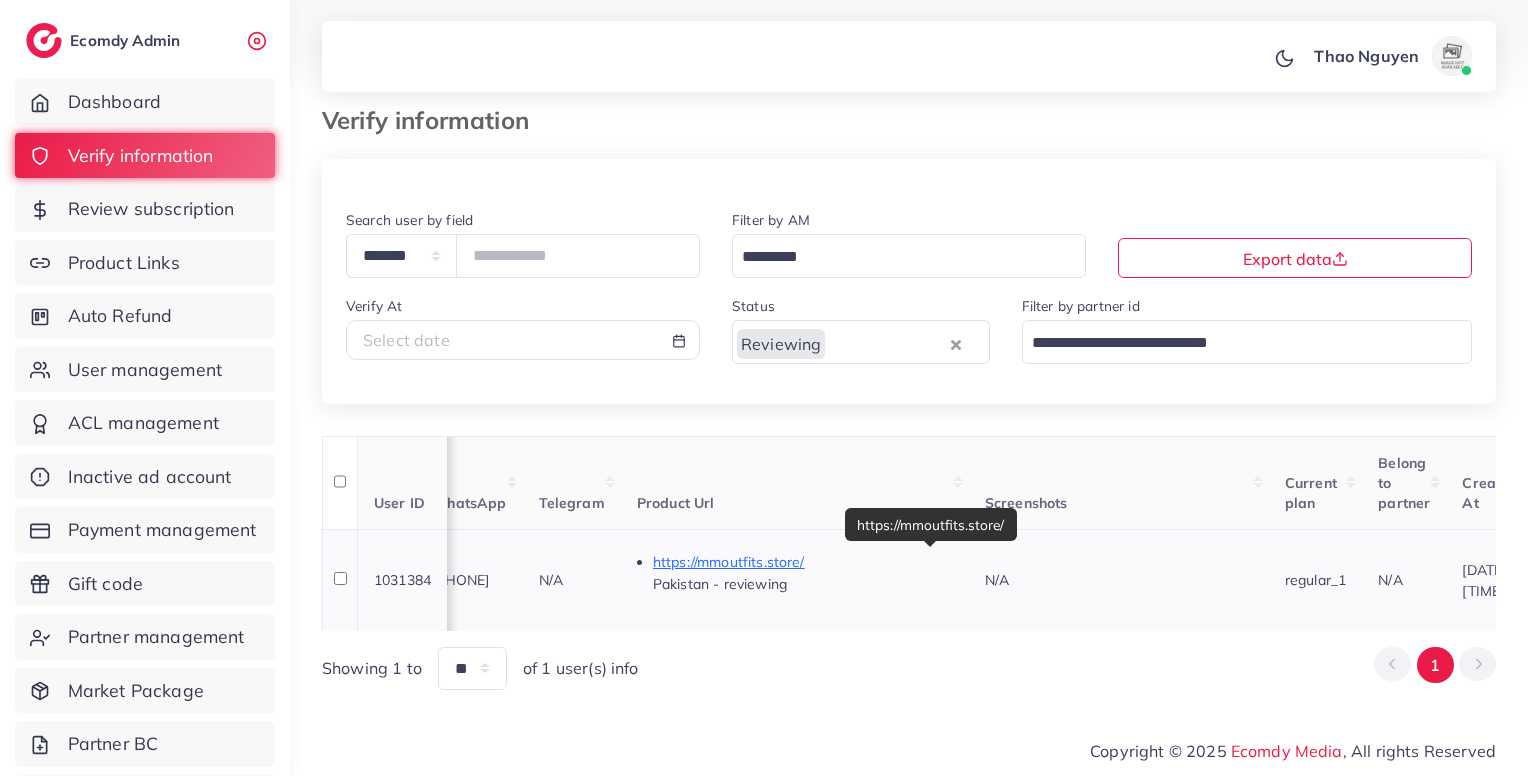 click on "https://mmoutfits.store/" at bounding box center (803, 562) 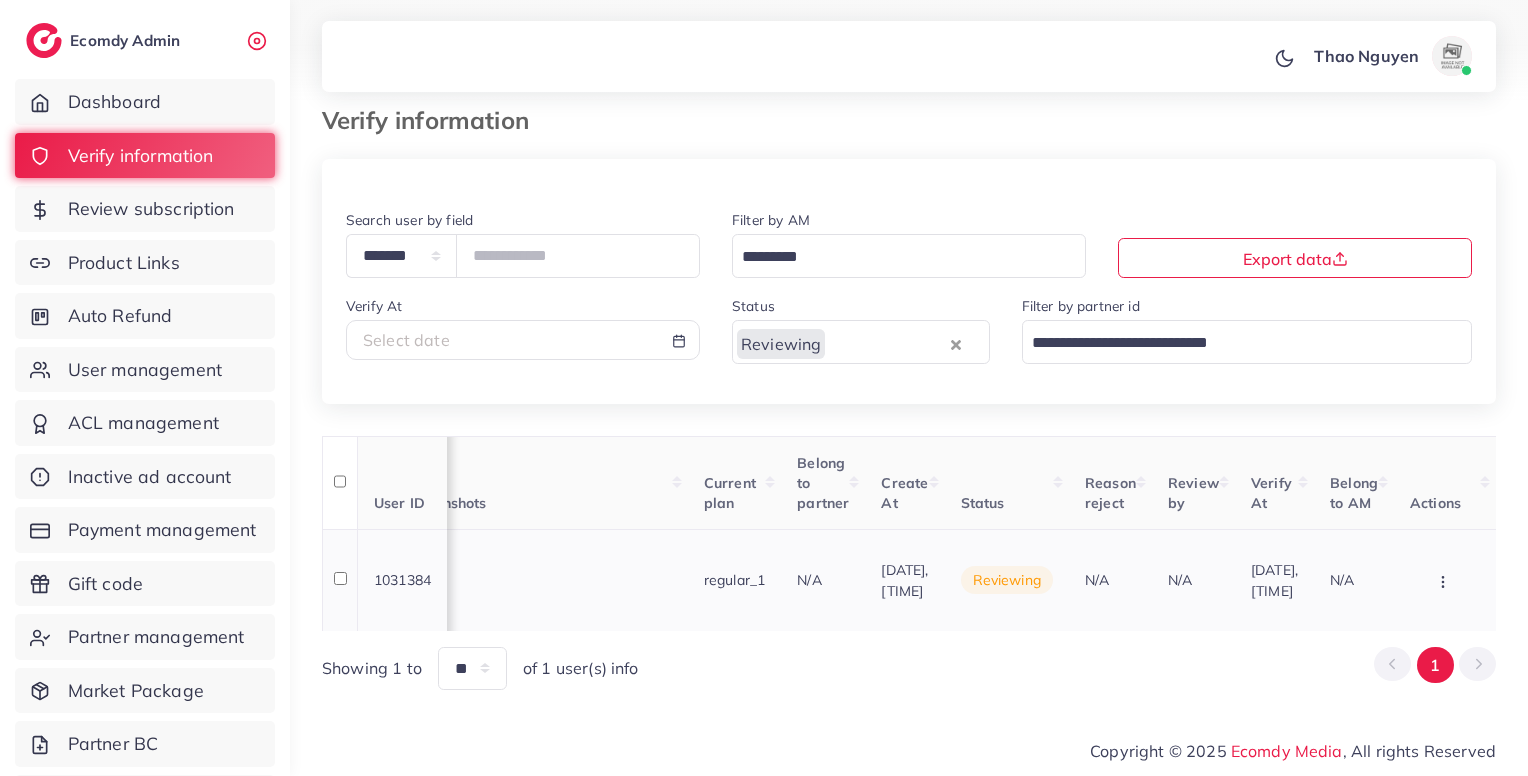 scroll, scrollTop: 0, scrollLeft: 1680, axis: horizontal 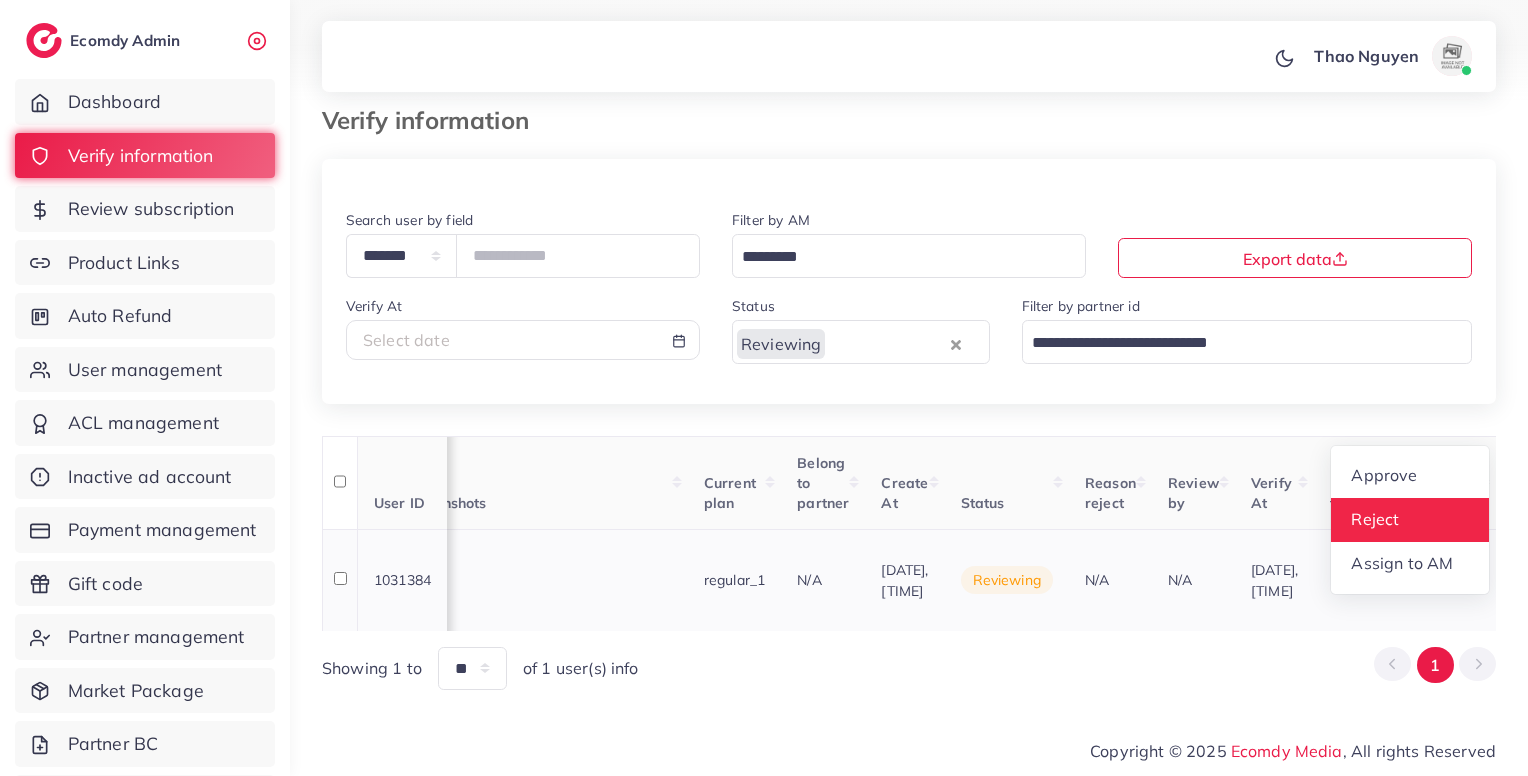 click on "Reject" at bounding box center [1410, 520] 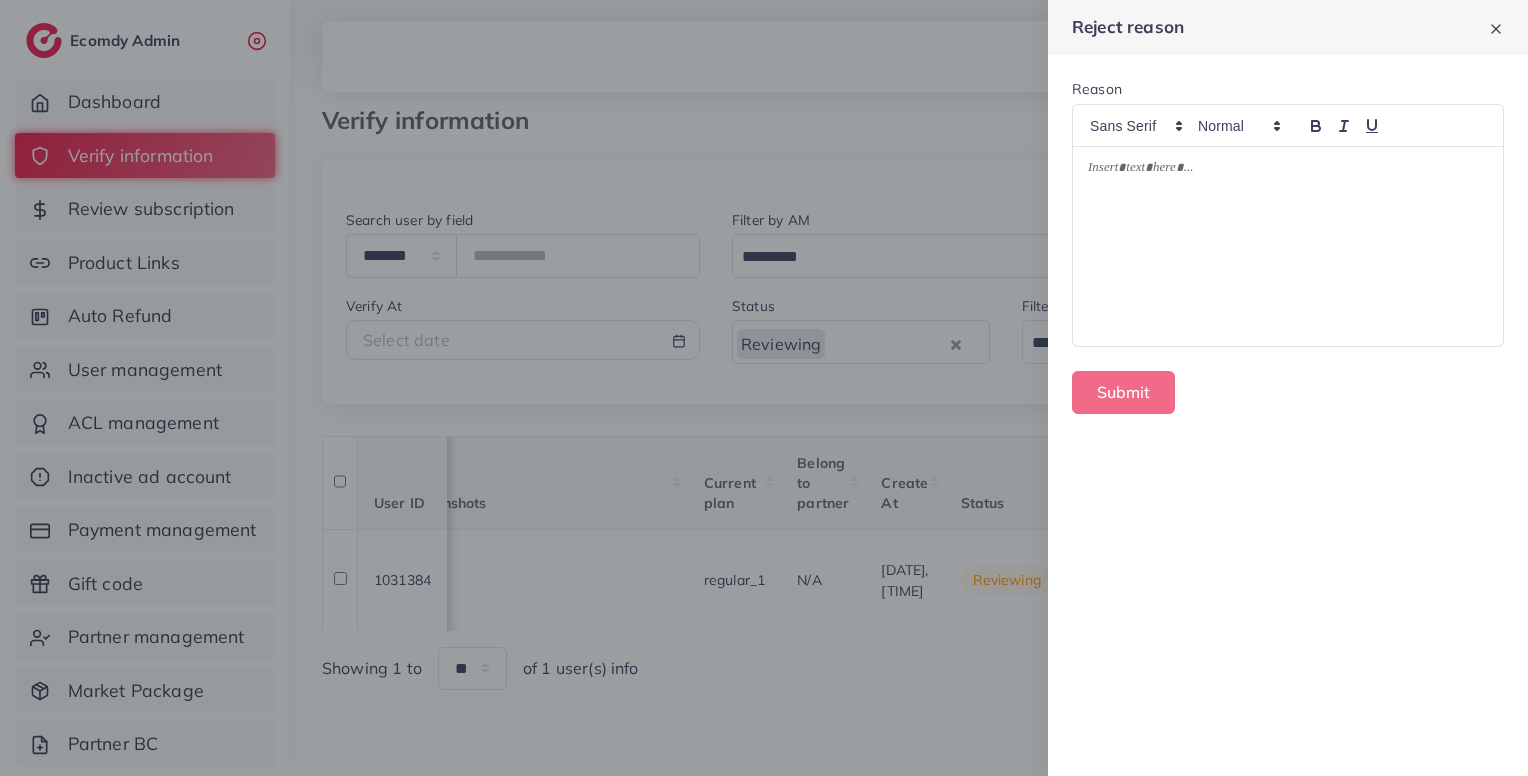 click at bounding box center [1288, 246] 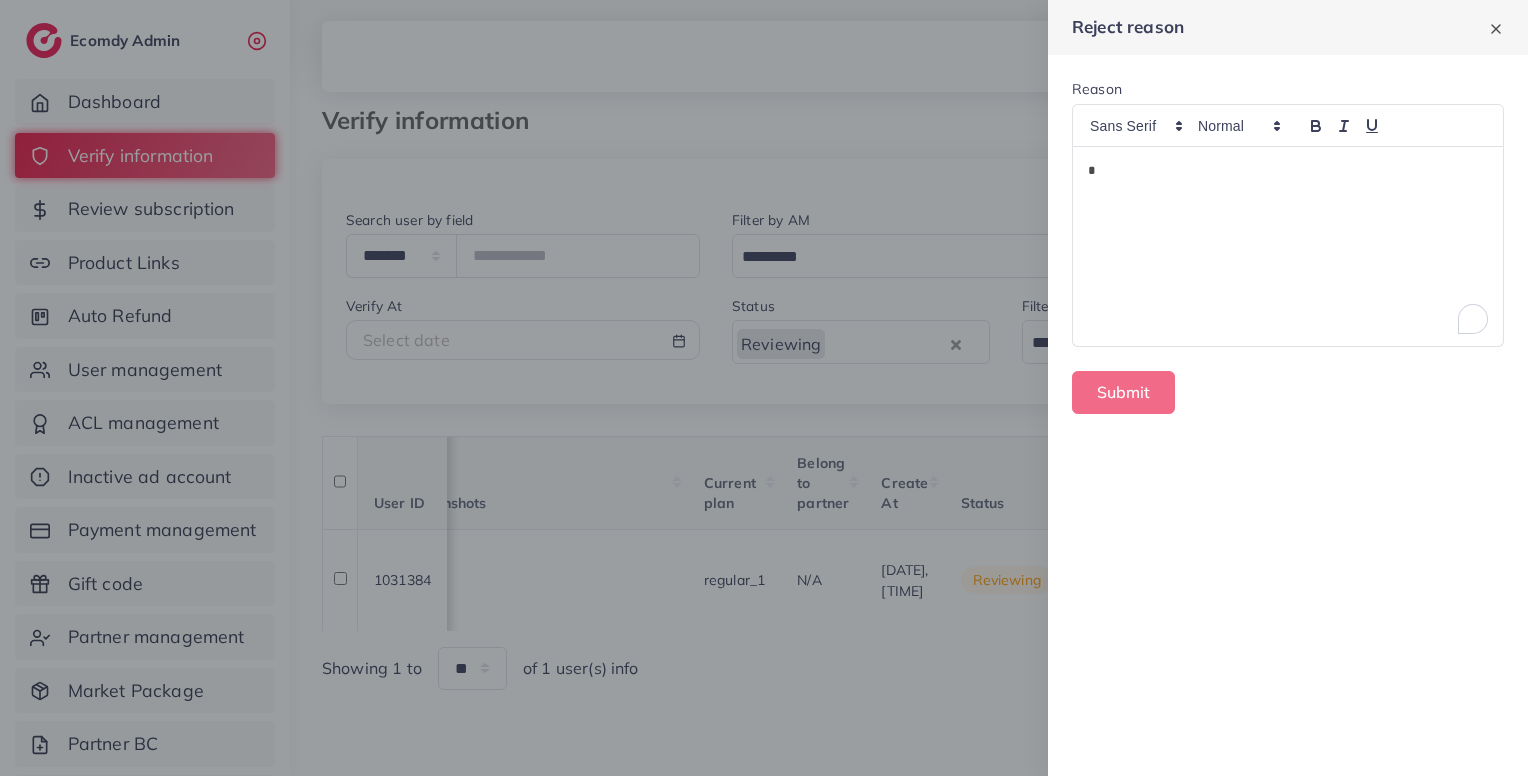 type 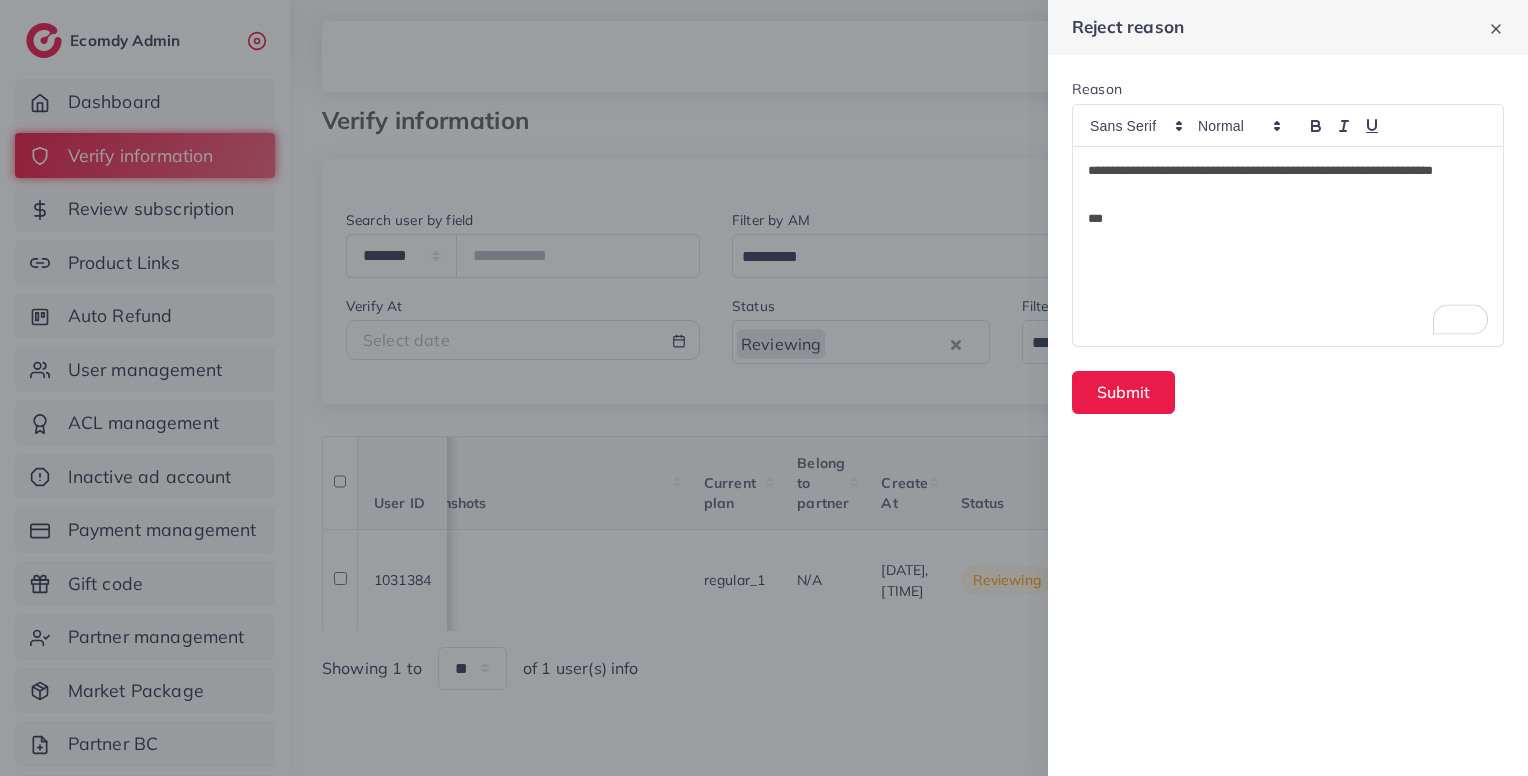 click on "**********" at bounding box center (1288, 183) 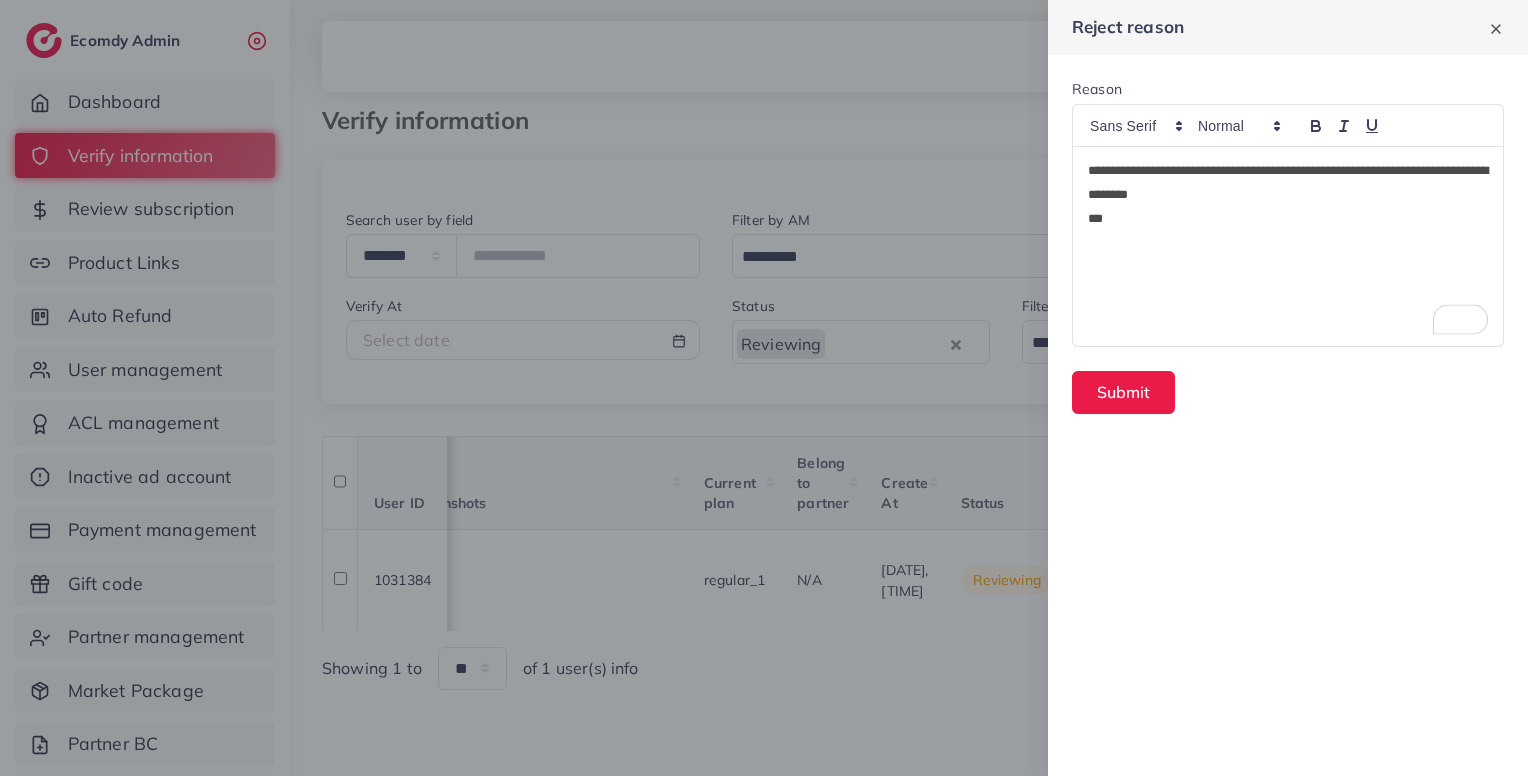 click on "**" at bounding box center [1288, 219] 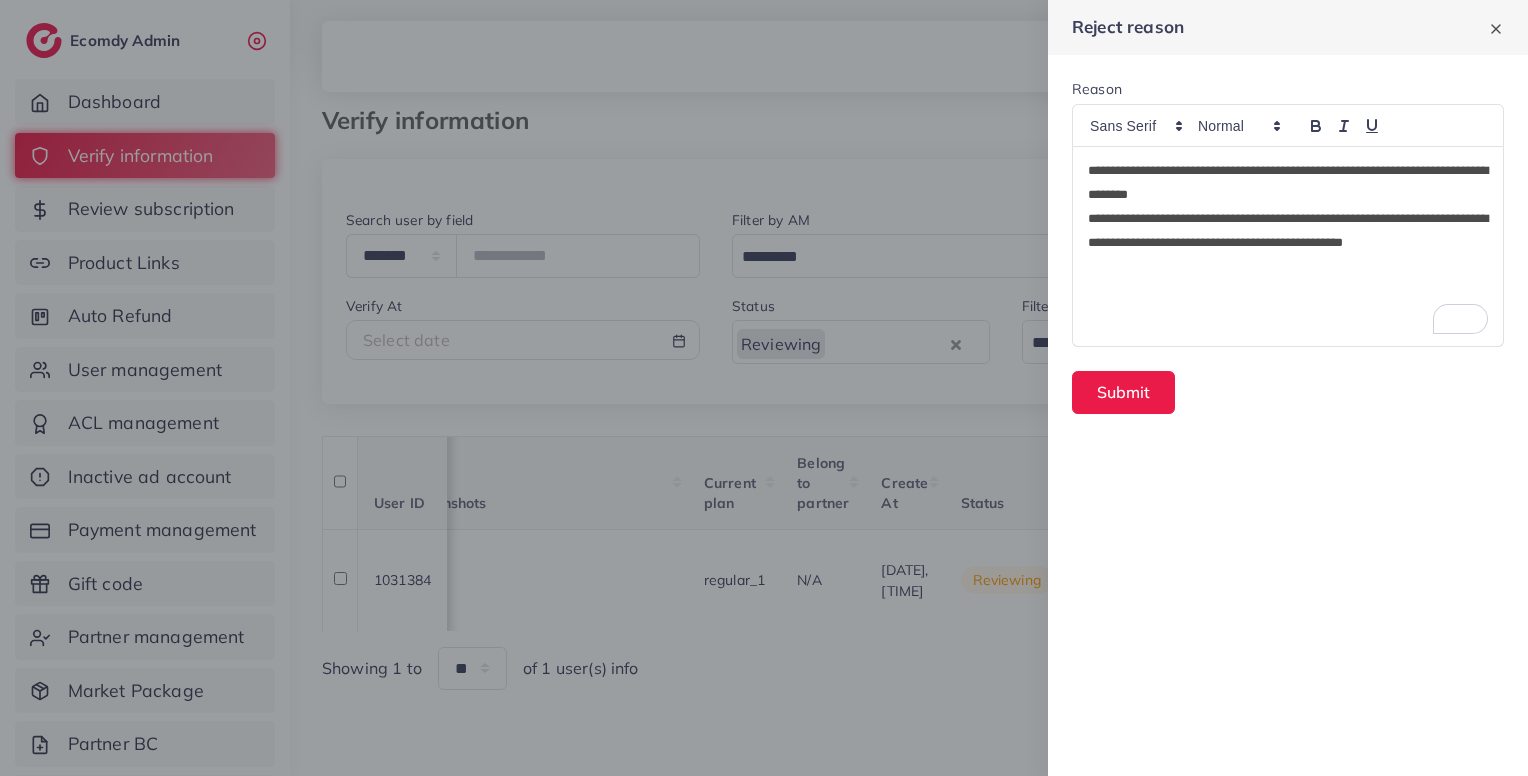scroll, scrollTop: 0, scrollLeft: 0, axis: both 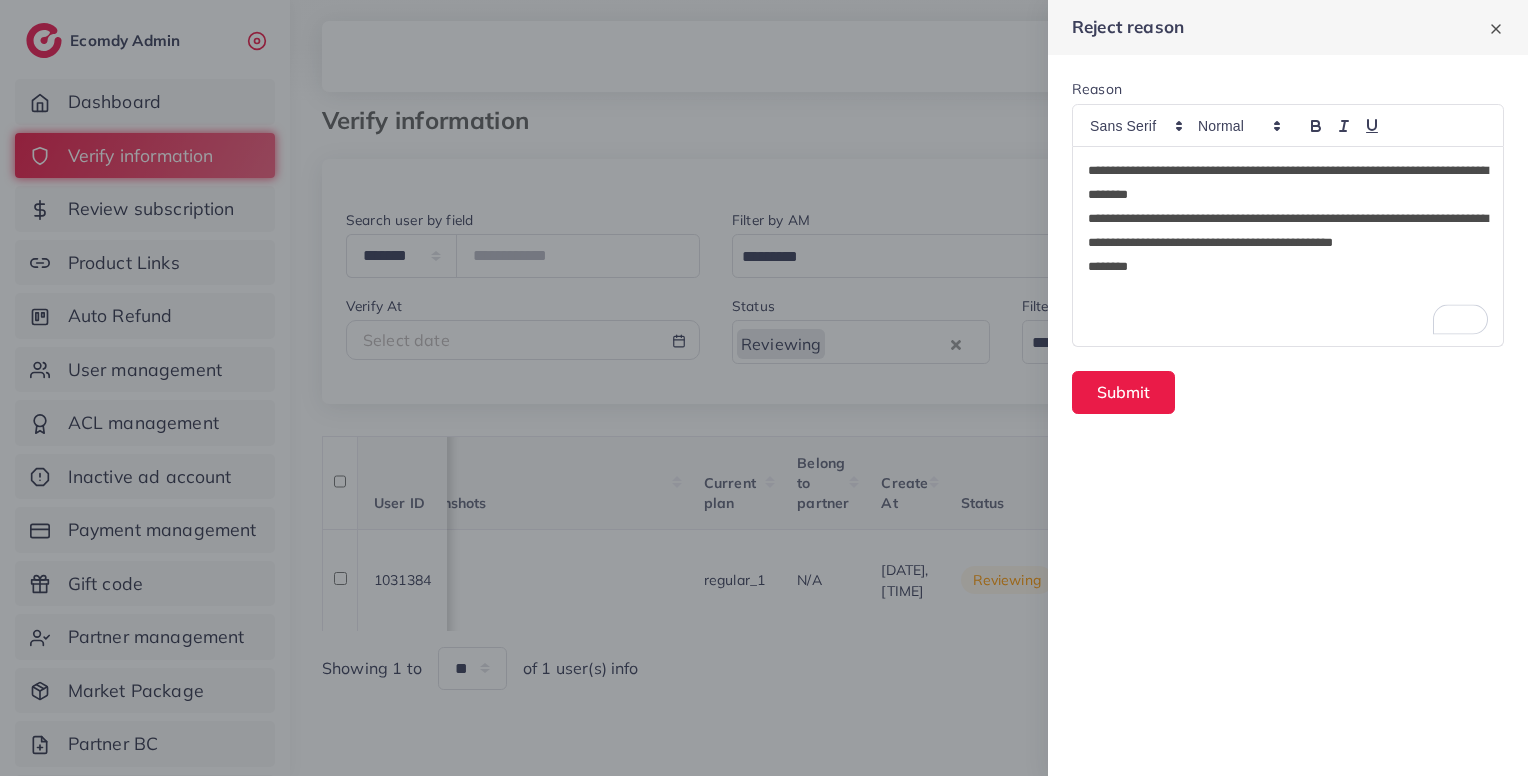 click on "*******" at bounding box center (1288, 267) 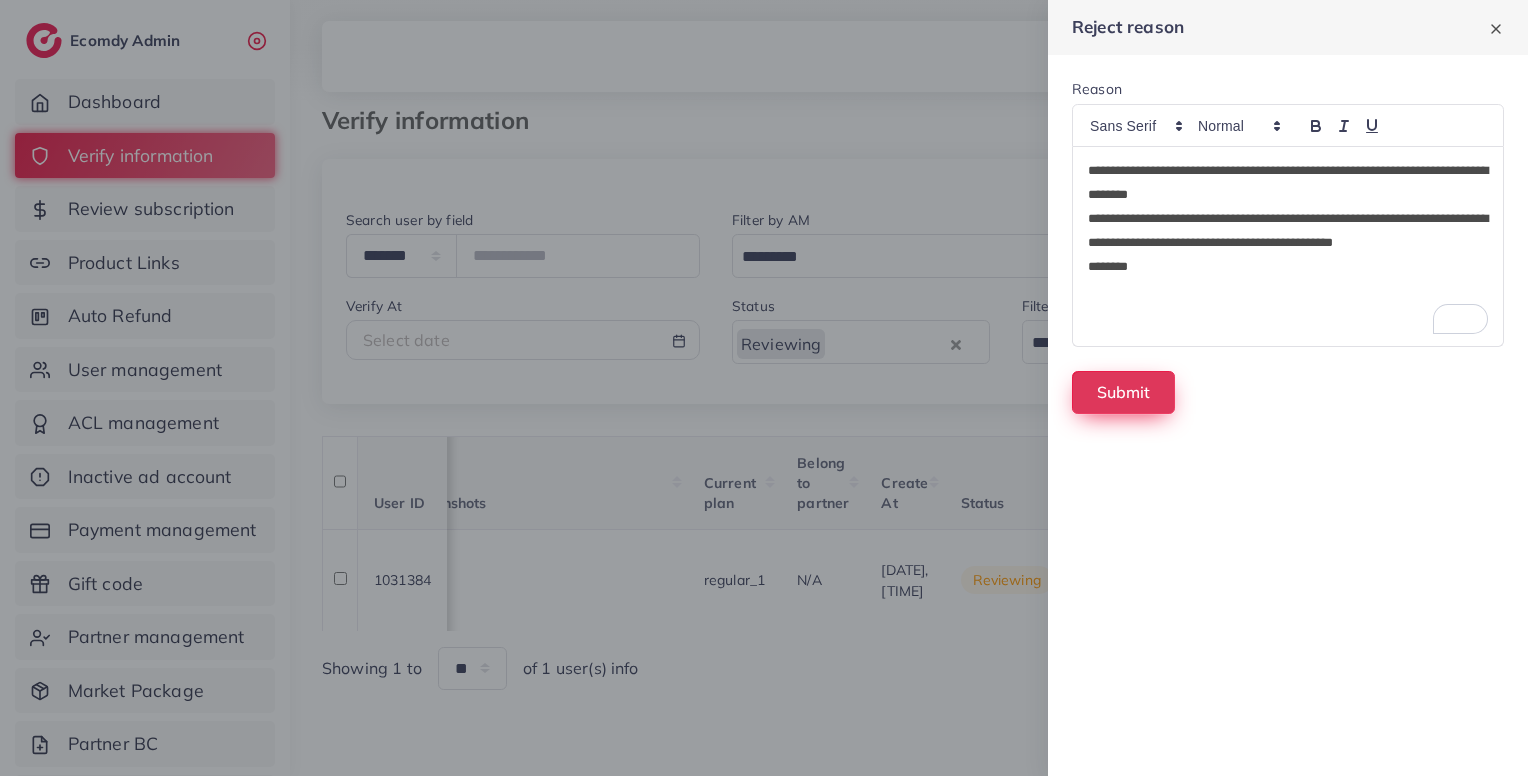 click on "Submit" at bounding box center [1123, 392] 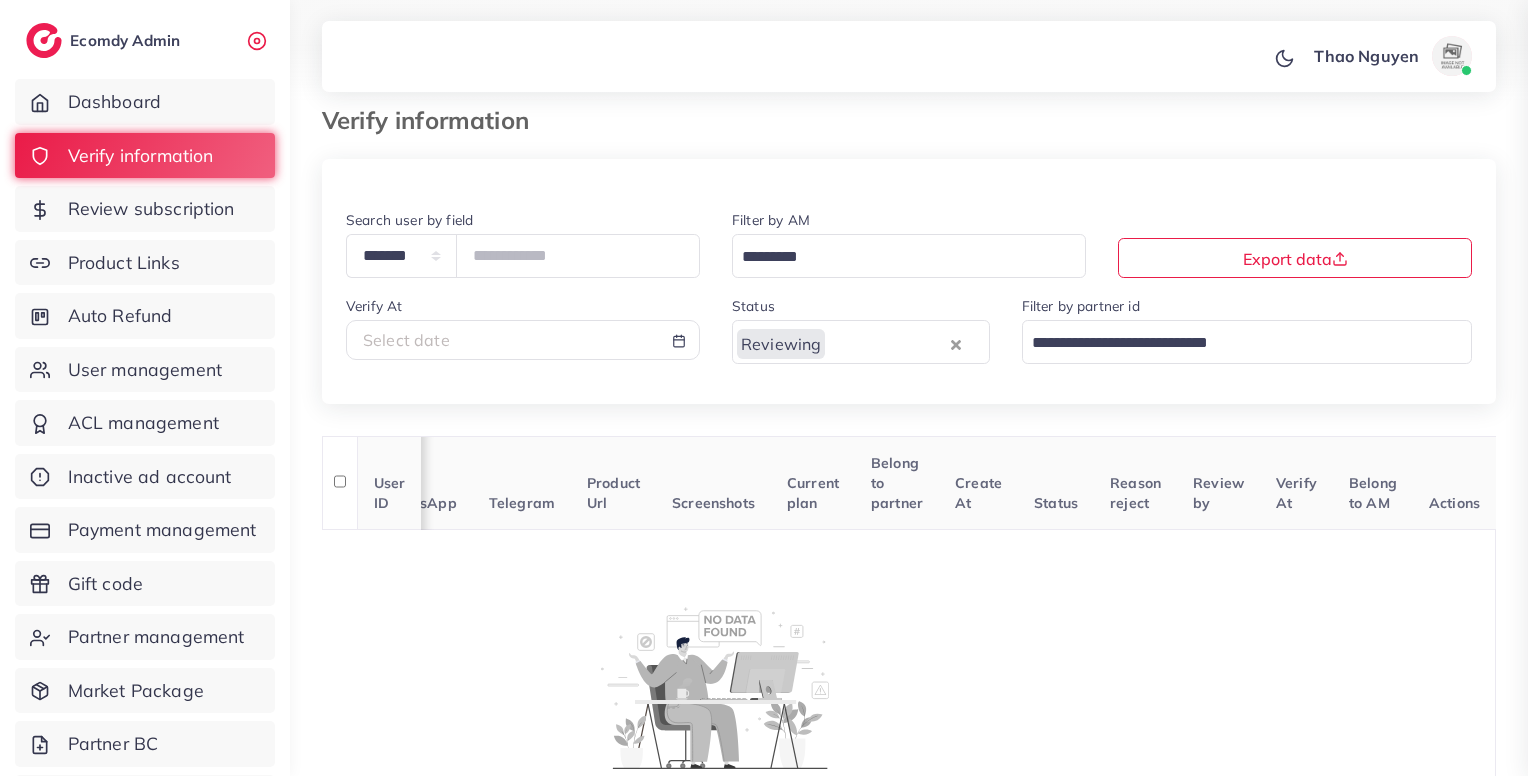 scroll, scrollTop: 0, scrollLeft: 376, axis: horizontal 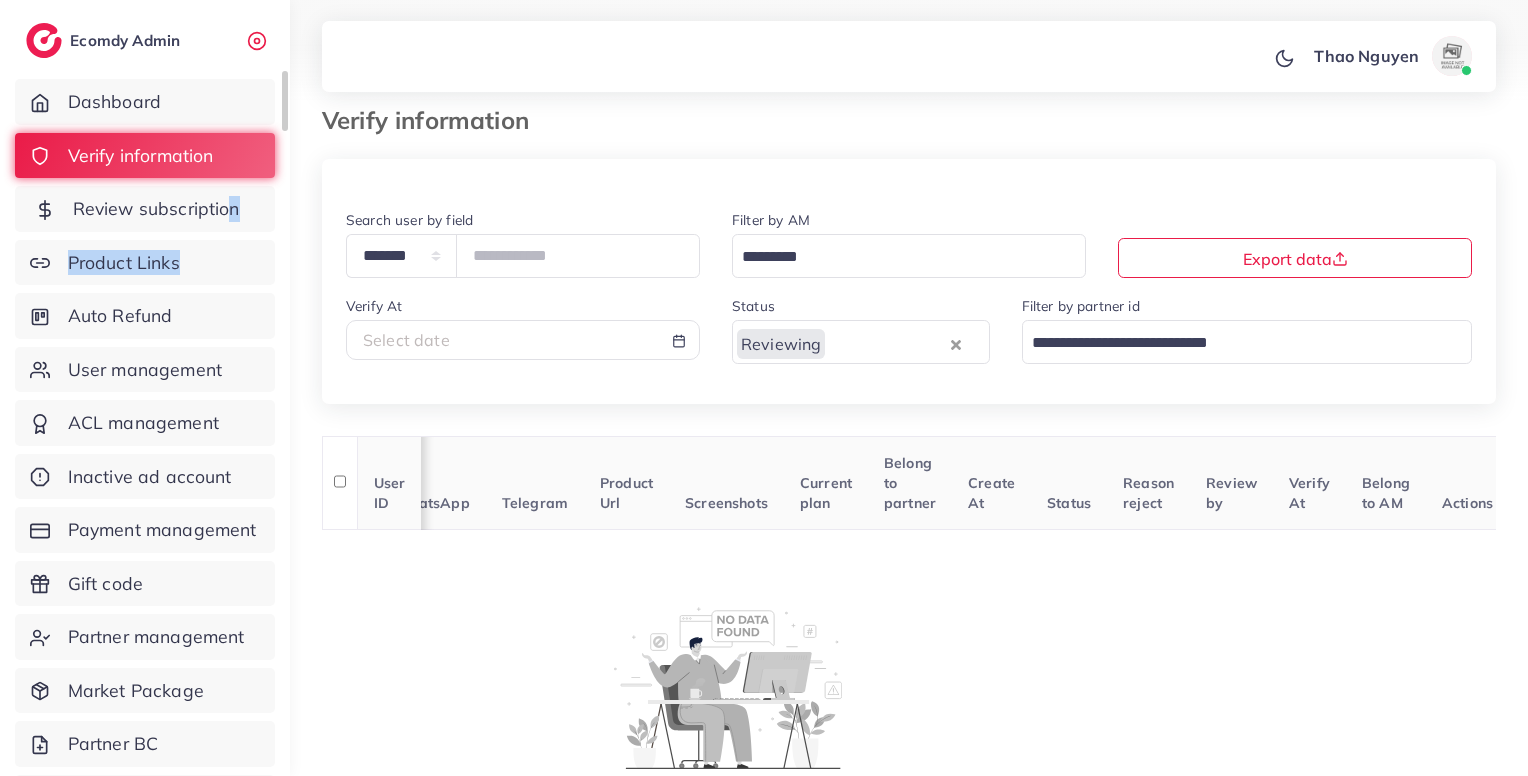 drag, startPoint x: 177, startPoint y: 232, endPoint x: 227, endPoint y: 197, distance: 61.03278 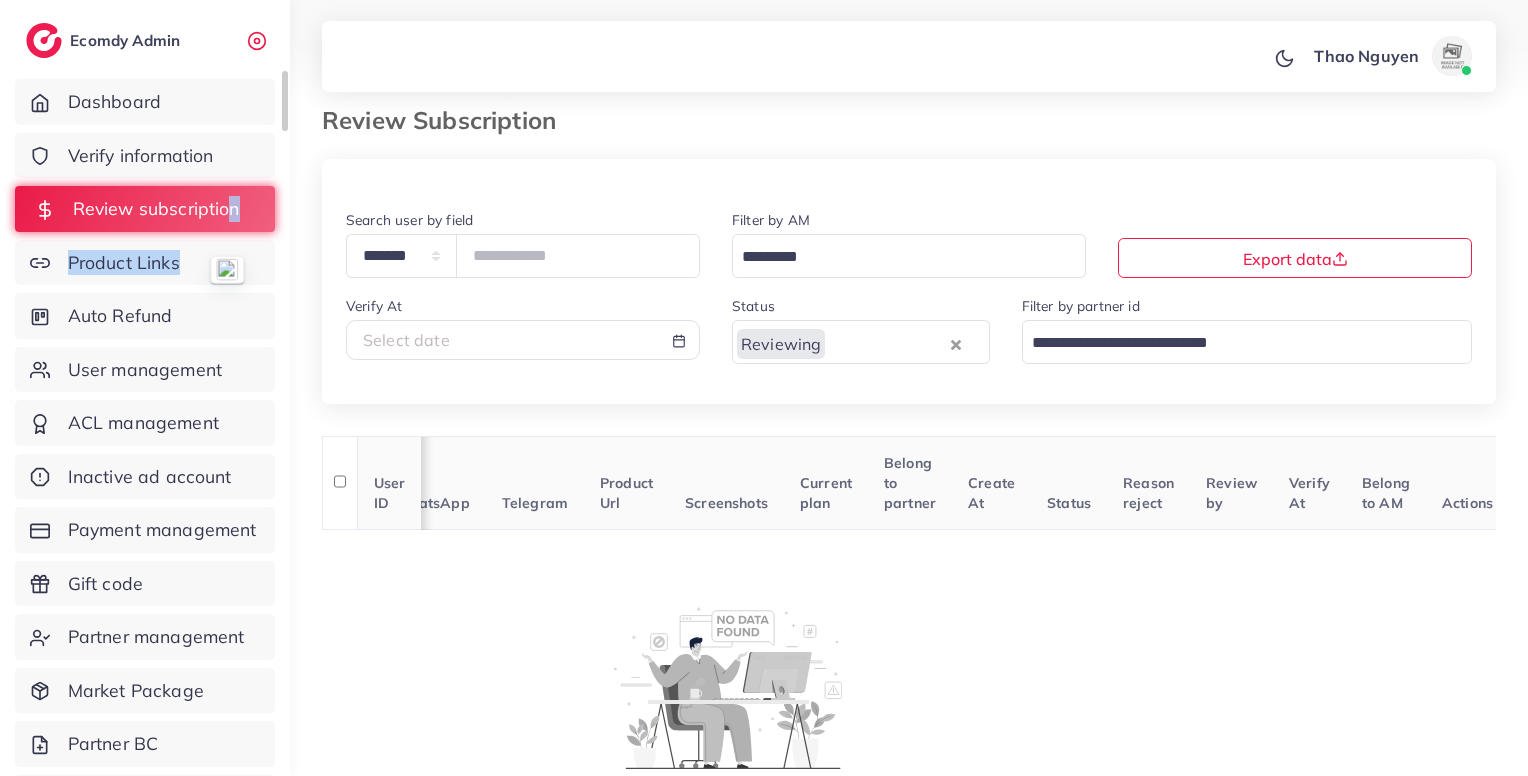scroll, scrollTop: 0, scrollLeft: 0, axis: both 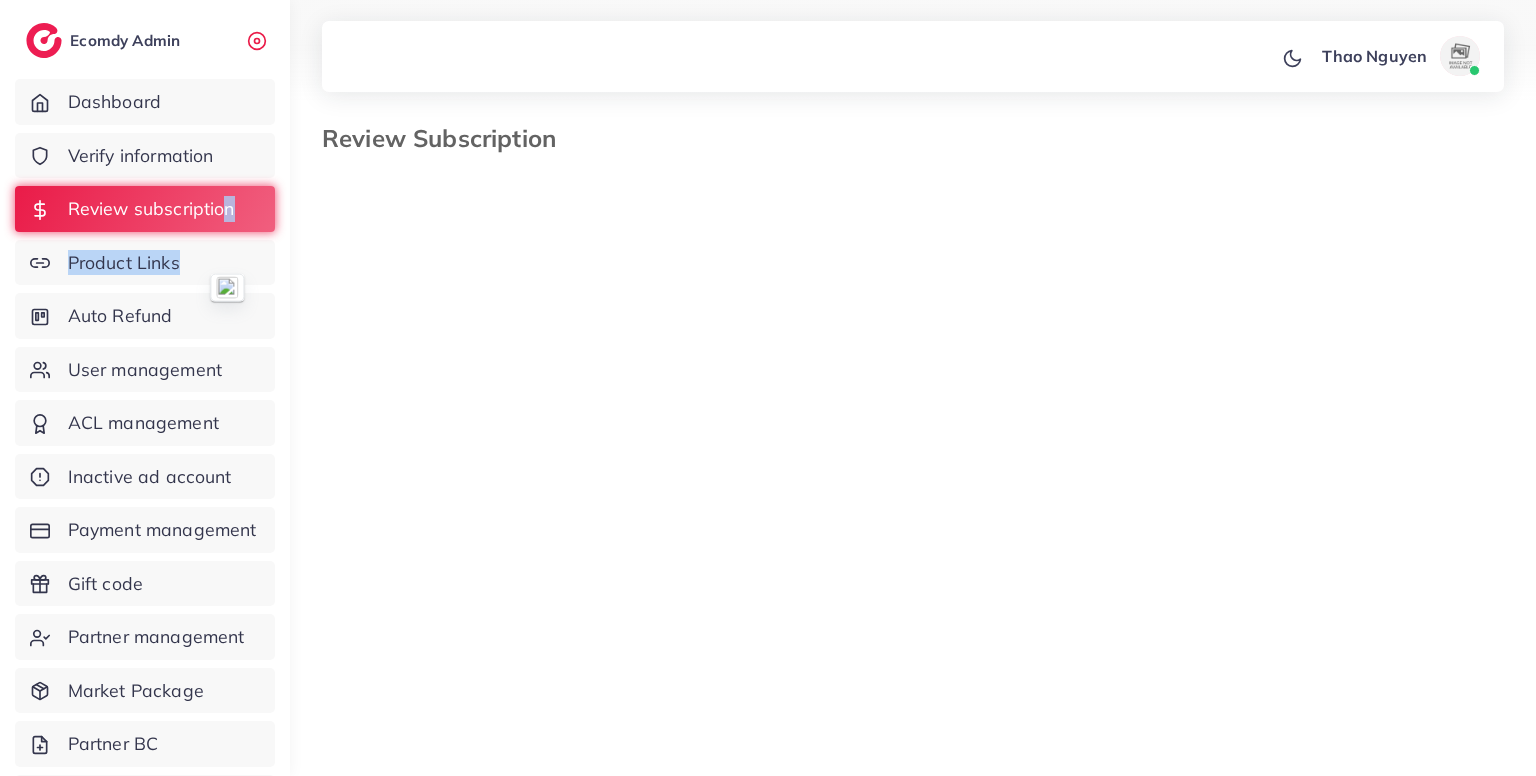 select on "*******" 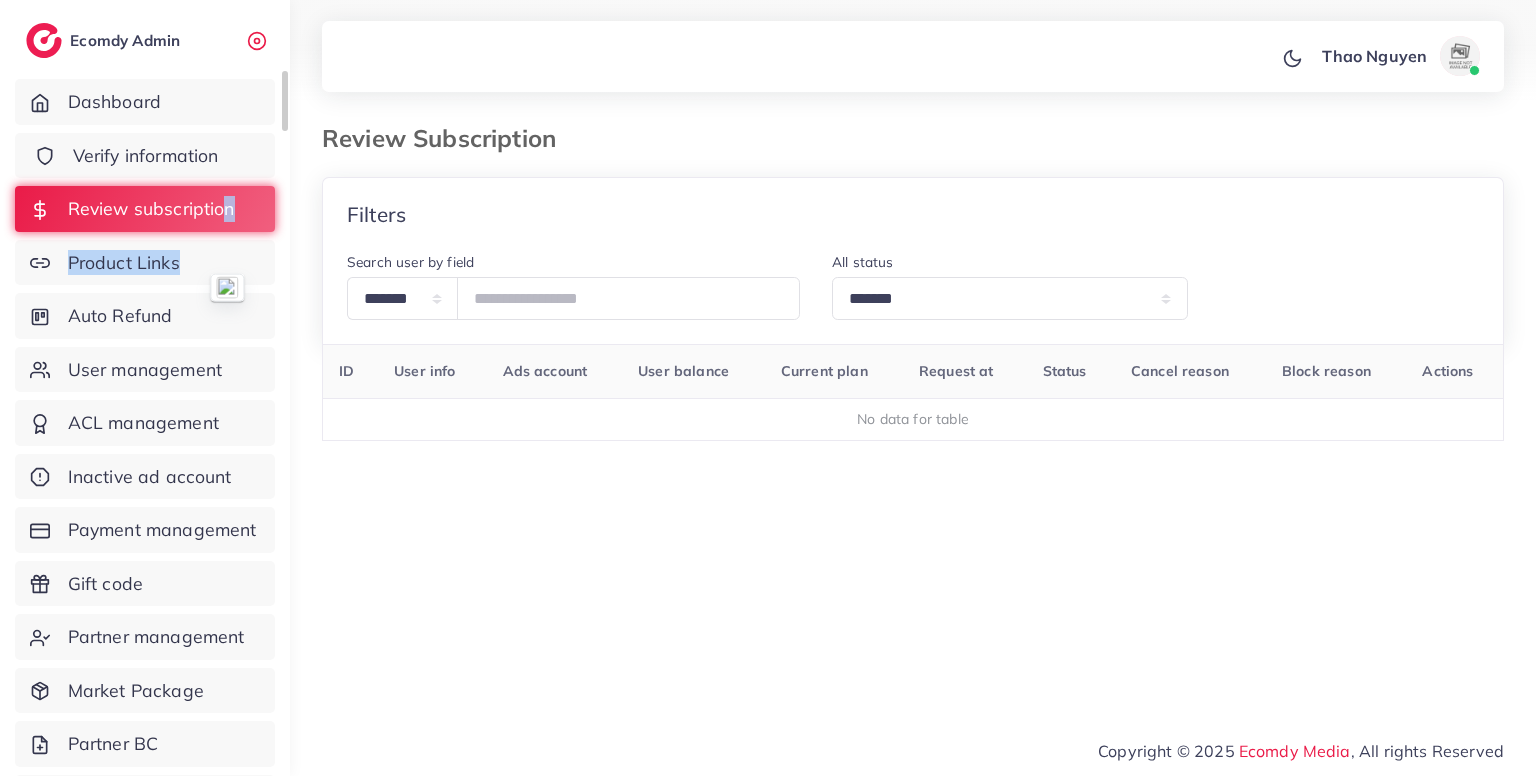 click on "Verify information" at bounding box center (145, 156) 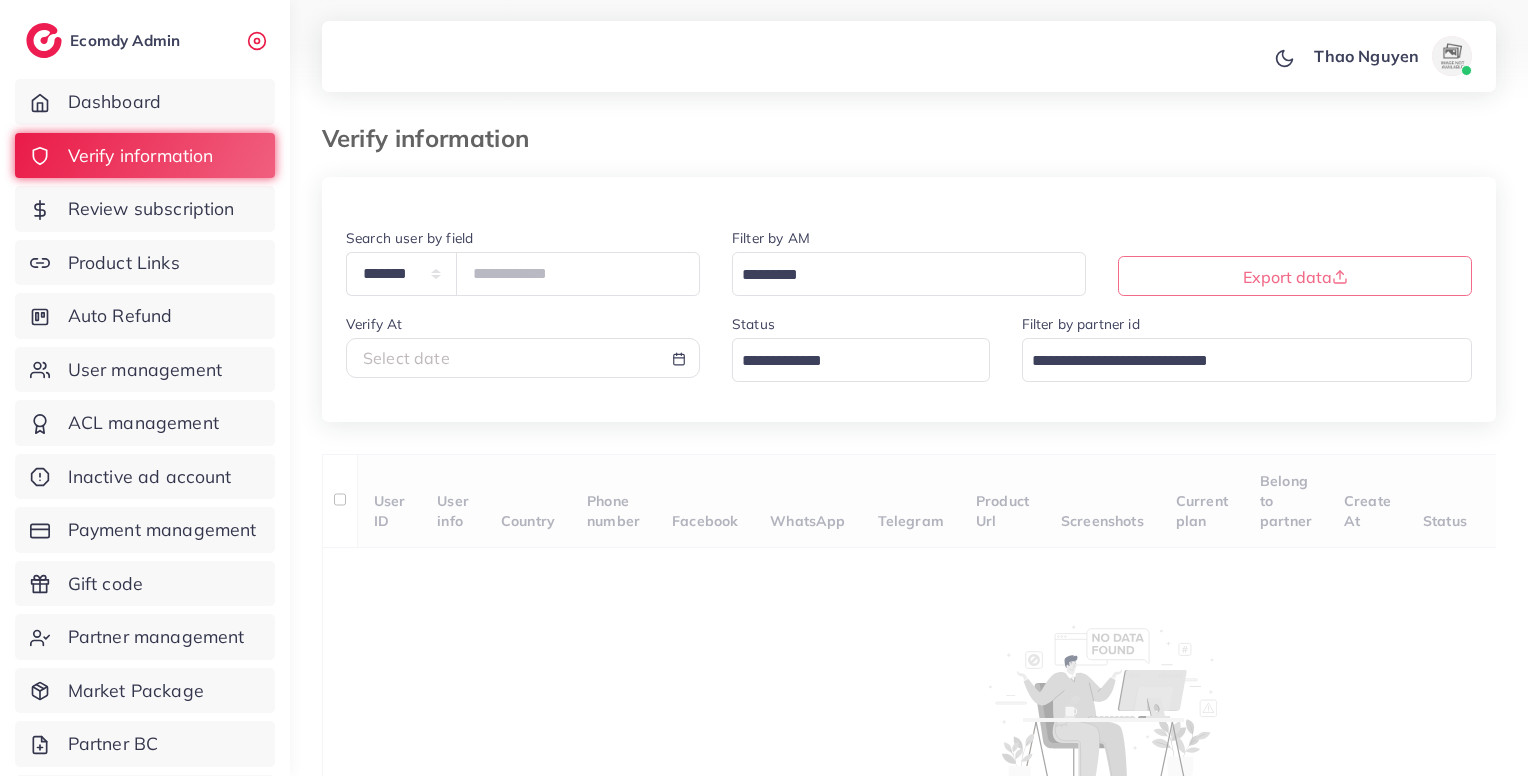 click at bounding box center [909, 201] 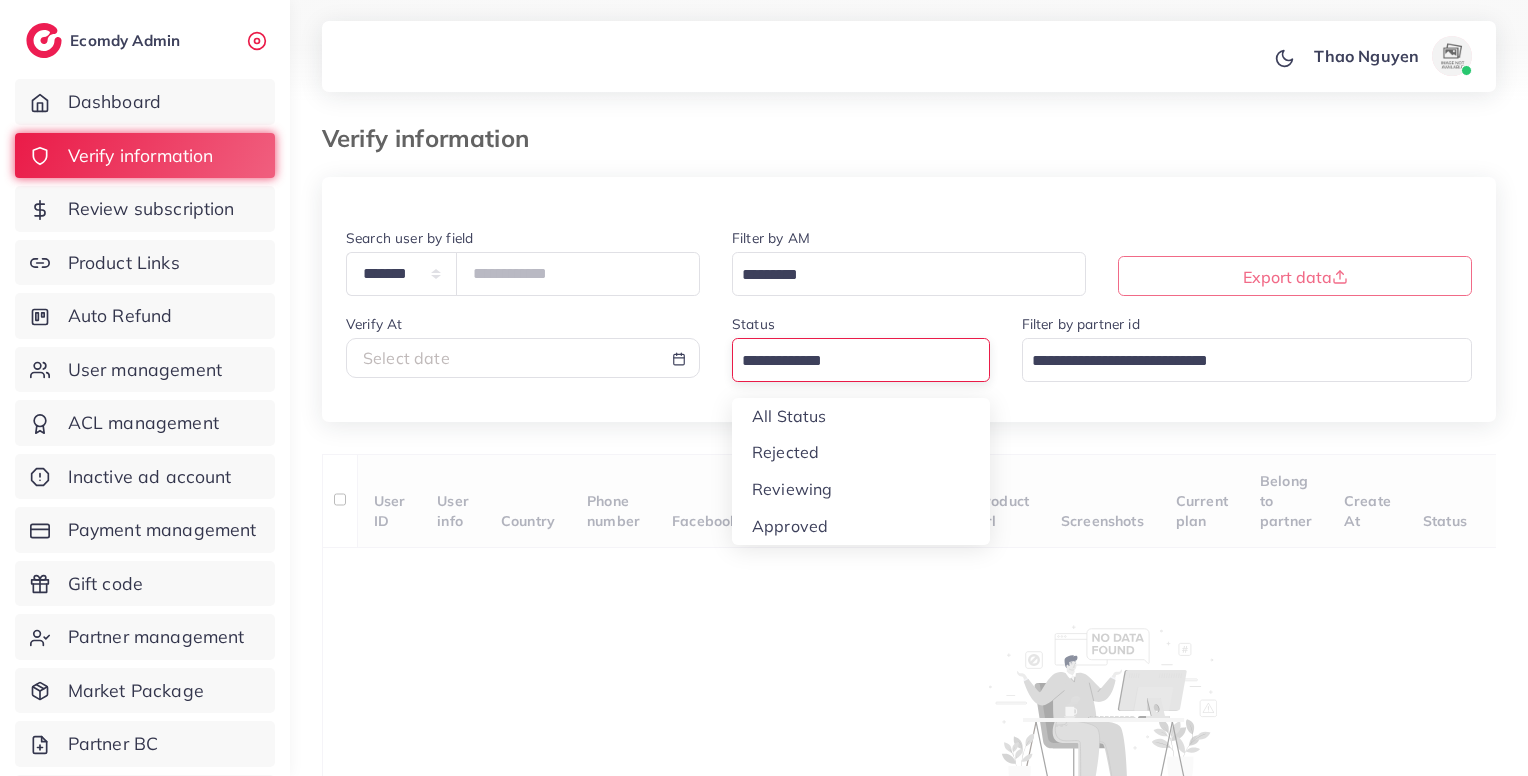 click at bounding box center [849, 361] 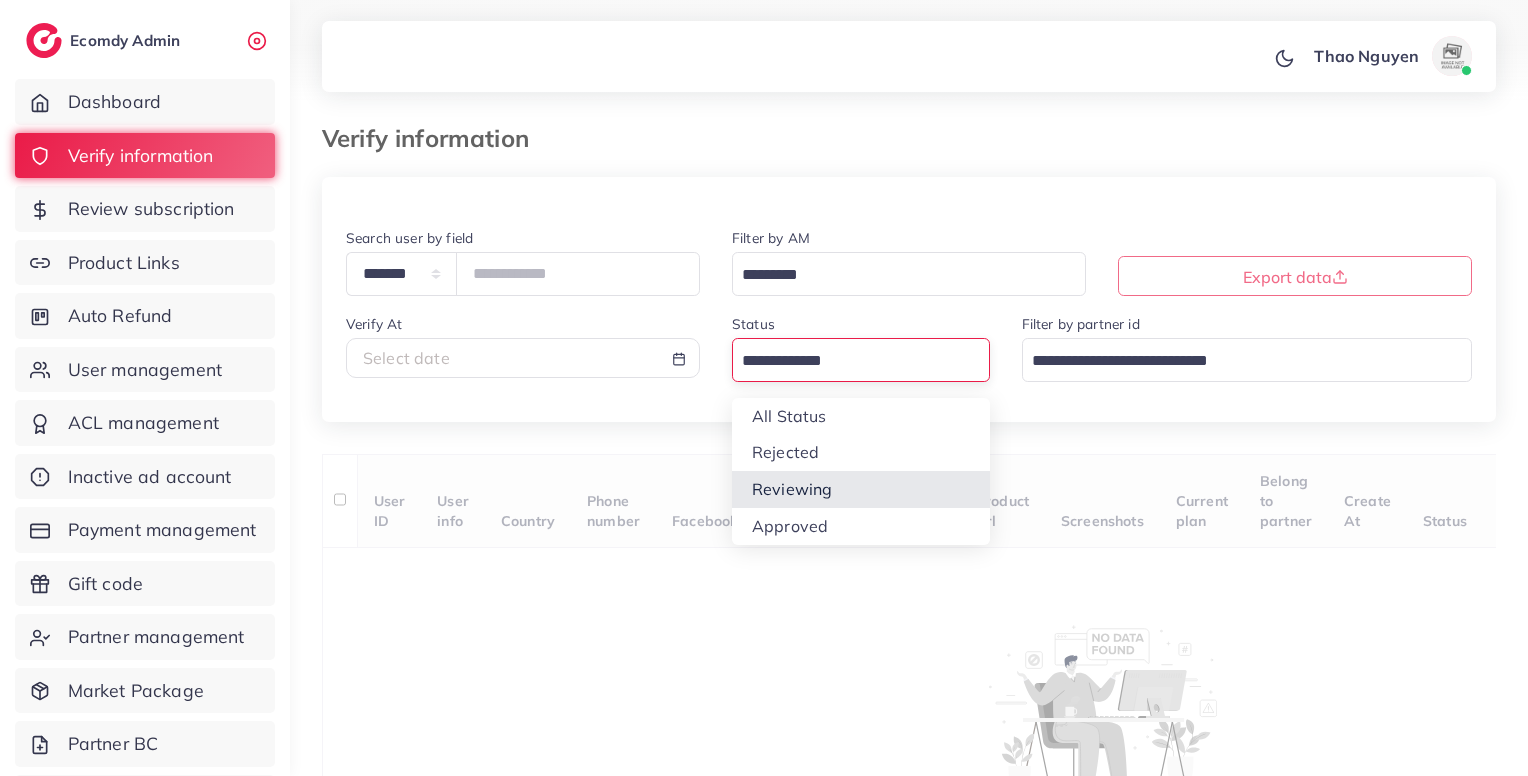 click on "**********" at bounding box center [909, 520] 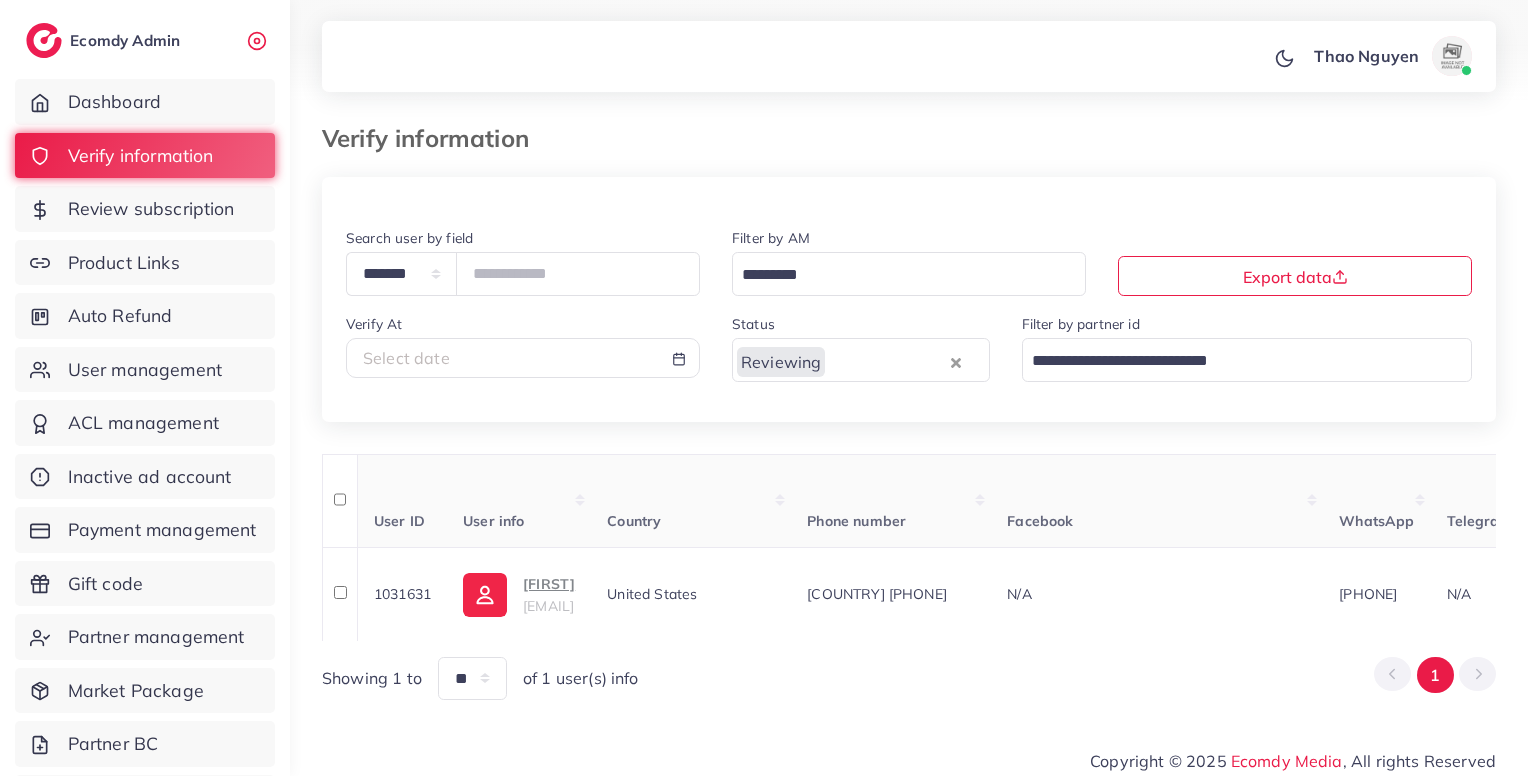 scroll, scrollTop: 18, scrollLeft: 0, axis: vertical 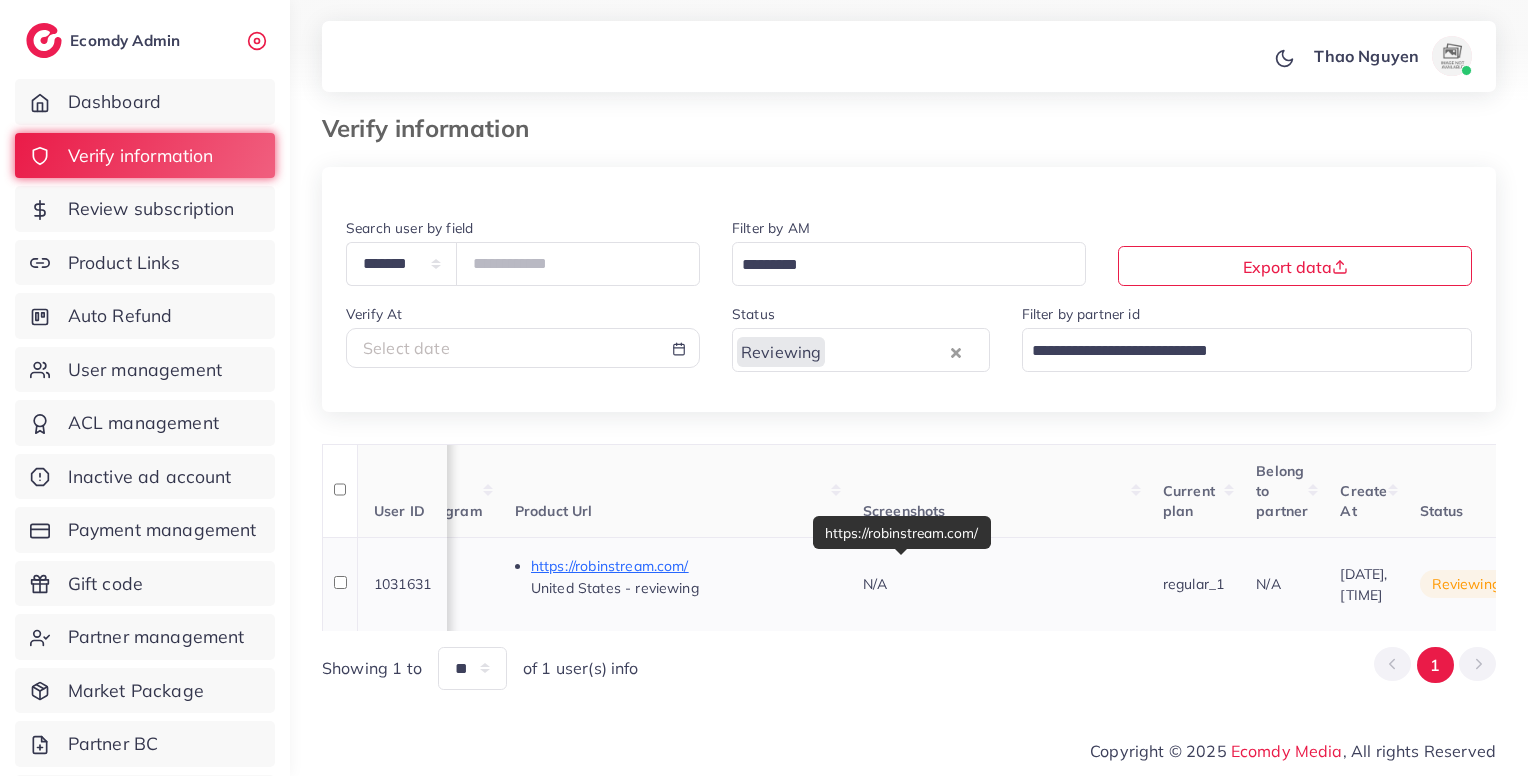 click on "https://robinstream.com/" at bounding box center [681, 566] 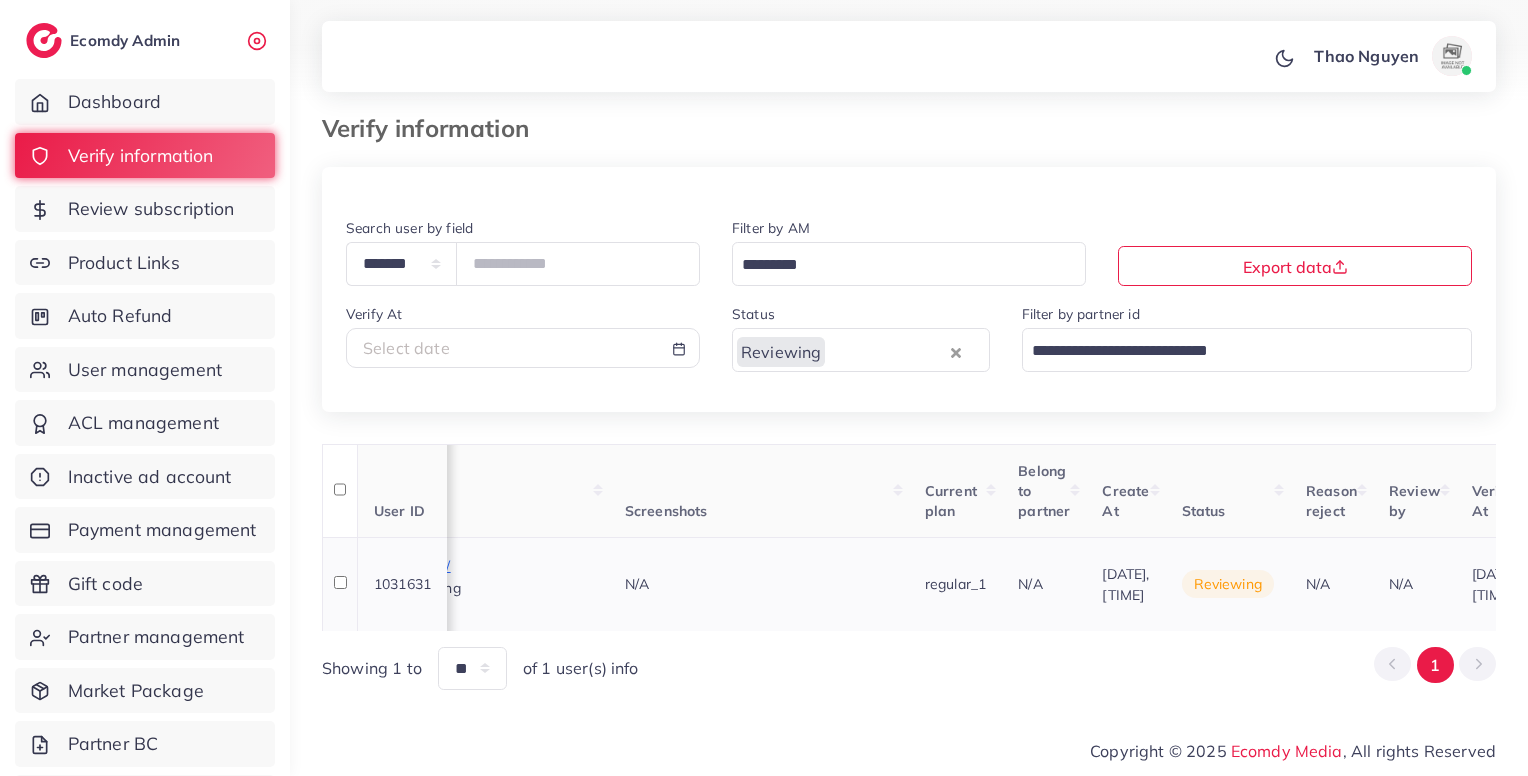 scroll, scrollTop: 0, scrollLeft: 1774, axis: horizontal 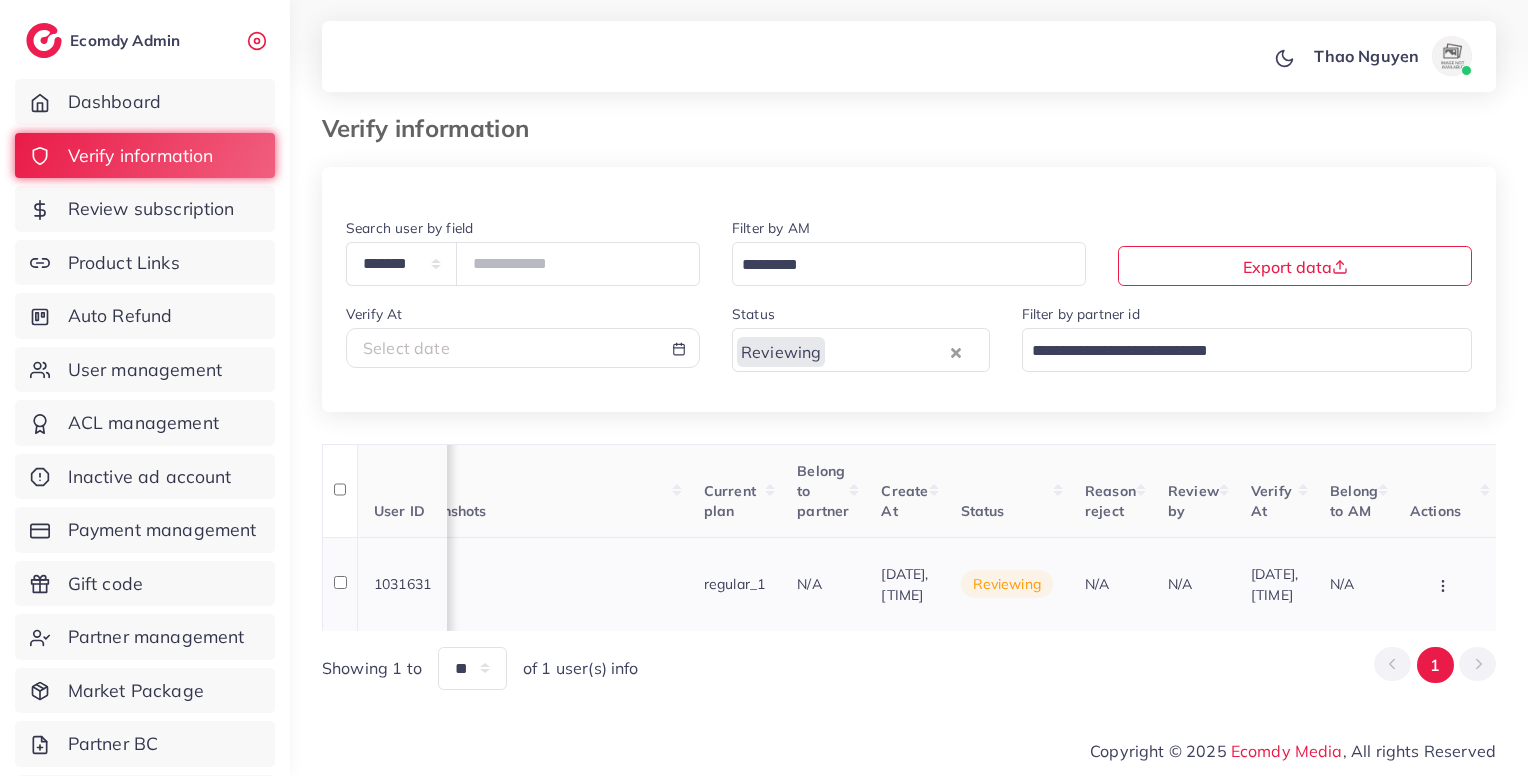 click 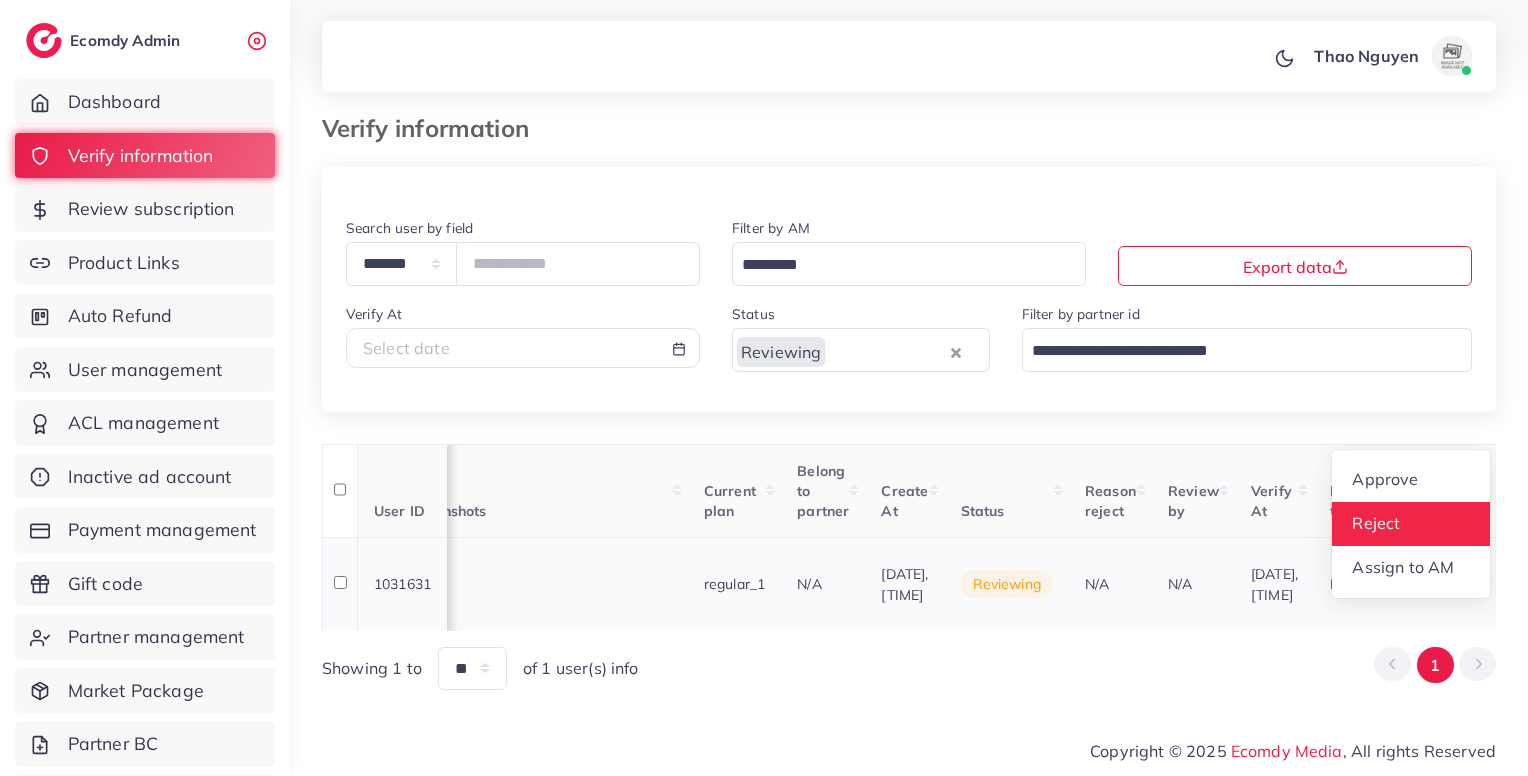 click on "Reject" at bounding box center (1411, 524) 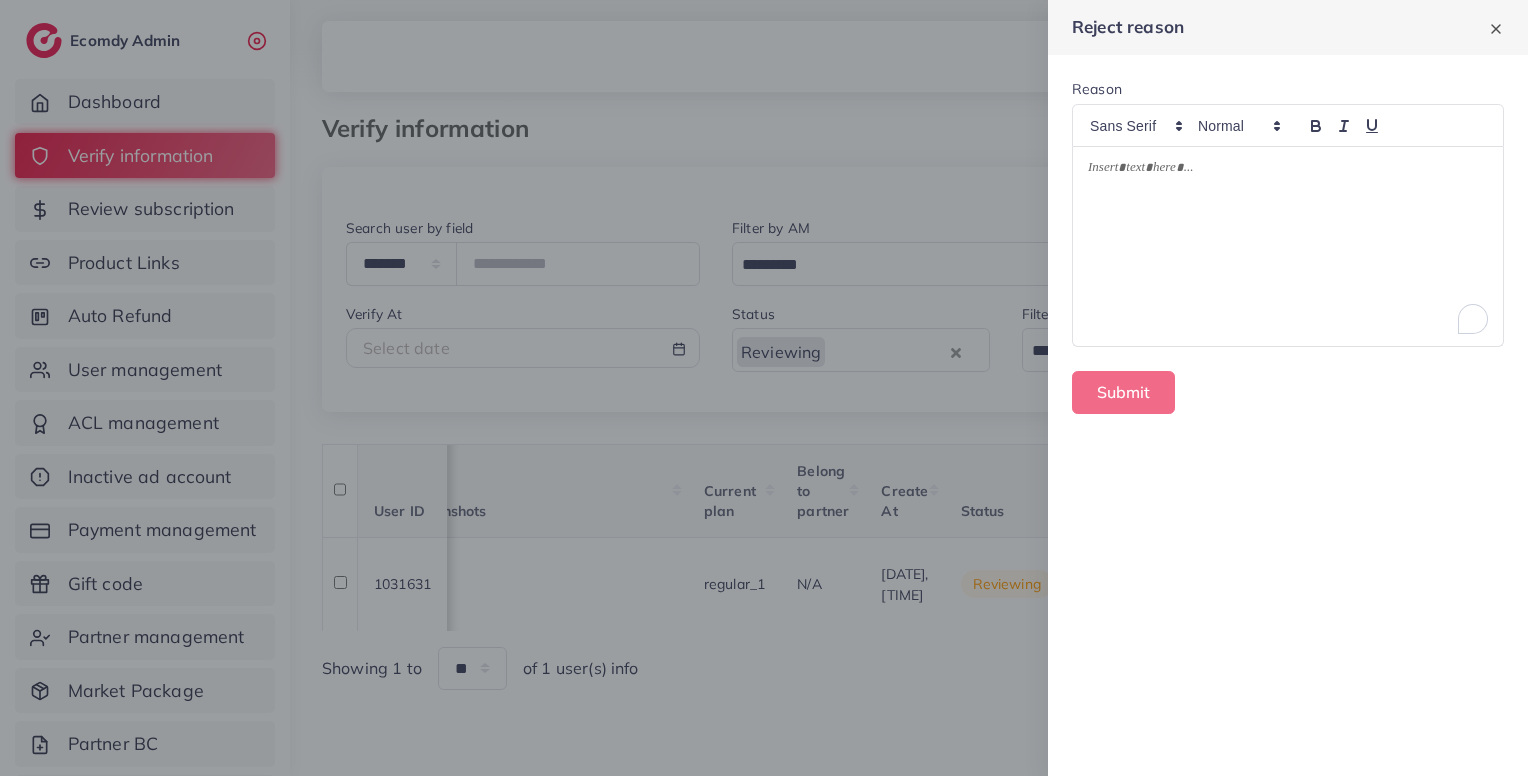 click at bounding box center (1288, 246) 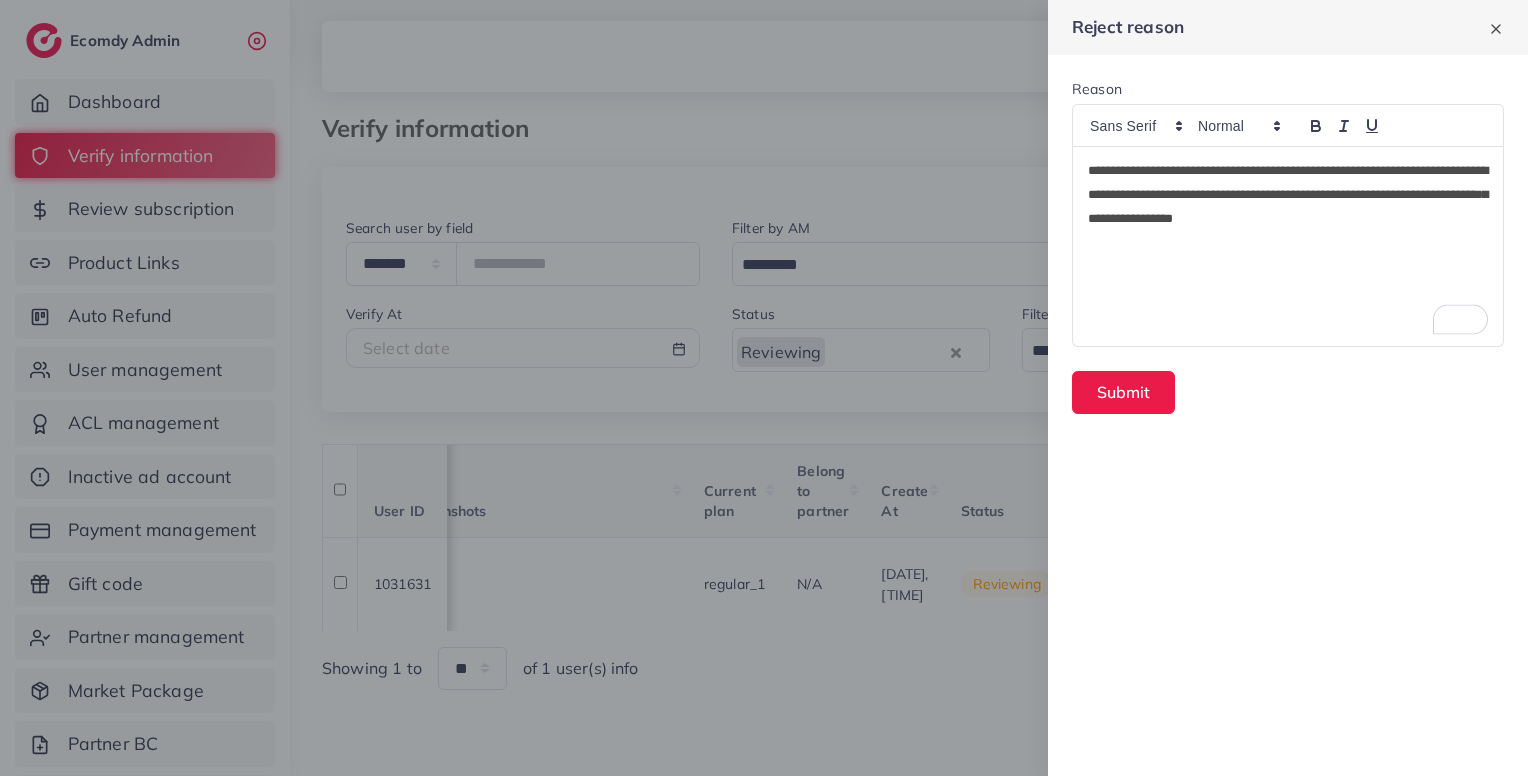 click on "**********" at bounding box center [1288, 195] 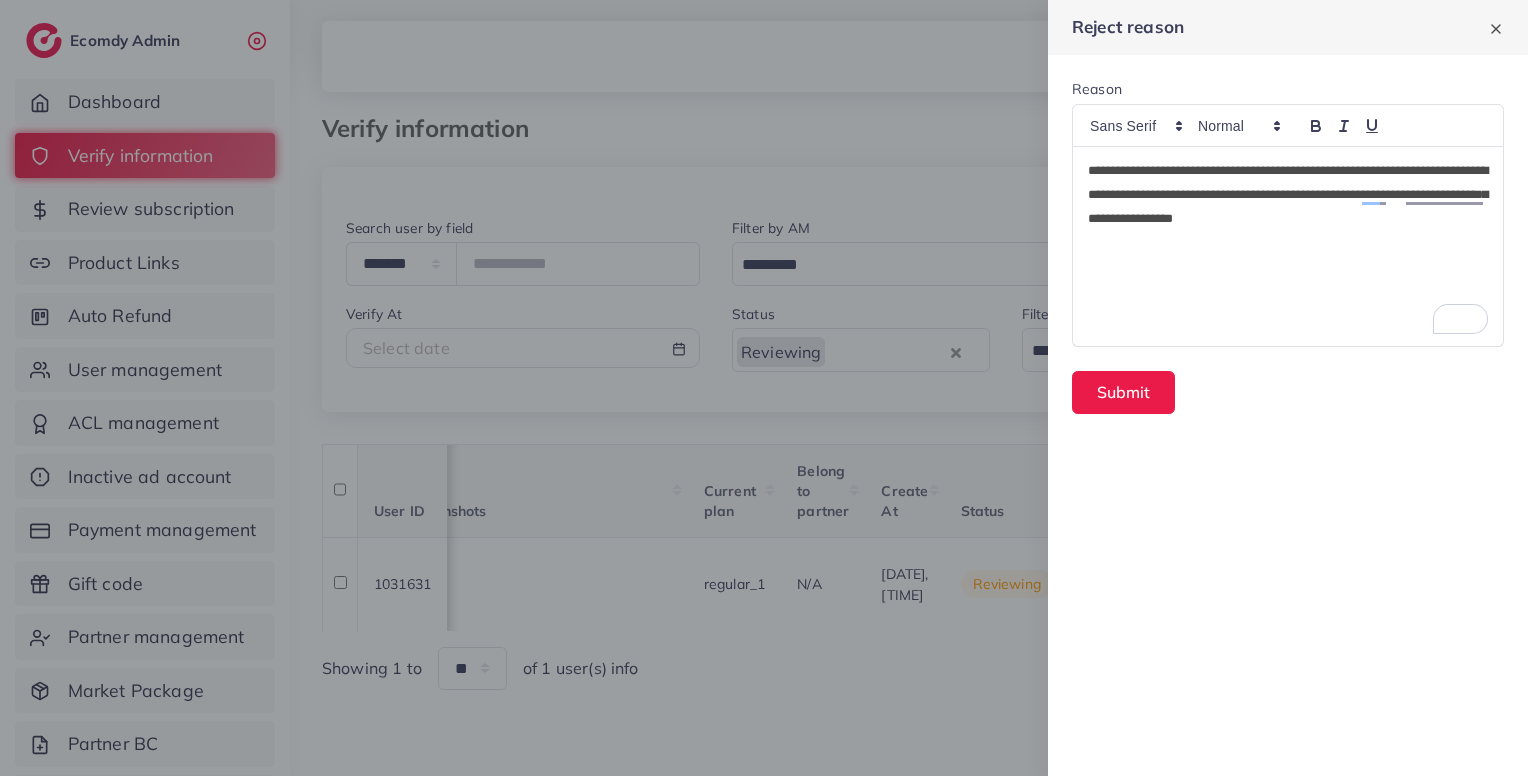 click on "**********" at bounding box center (1288, 195) 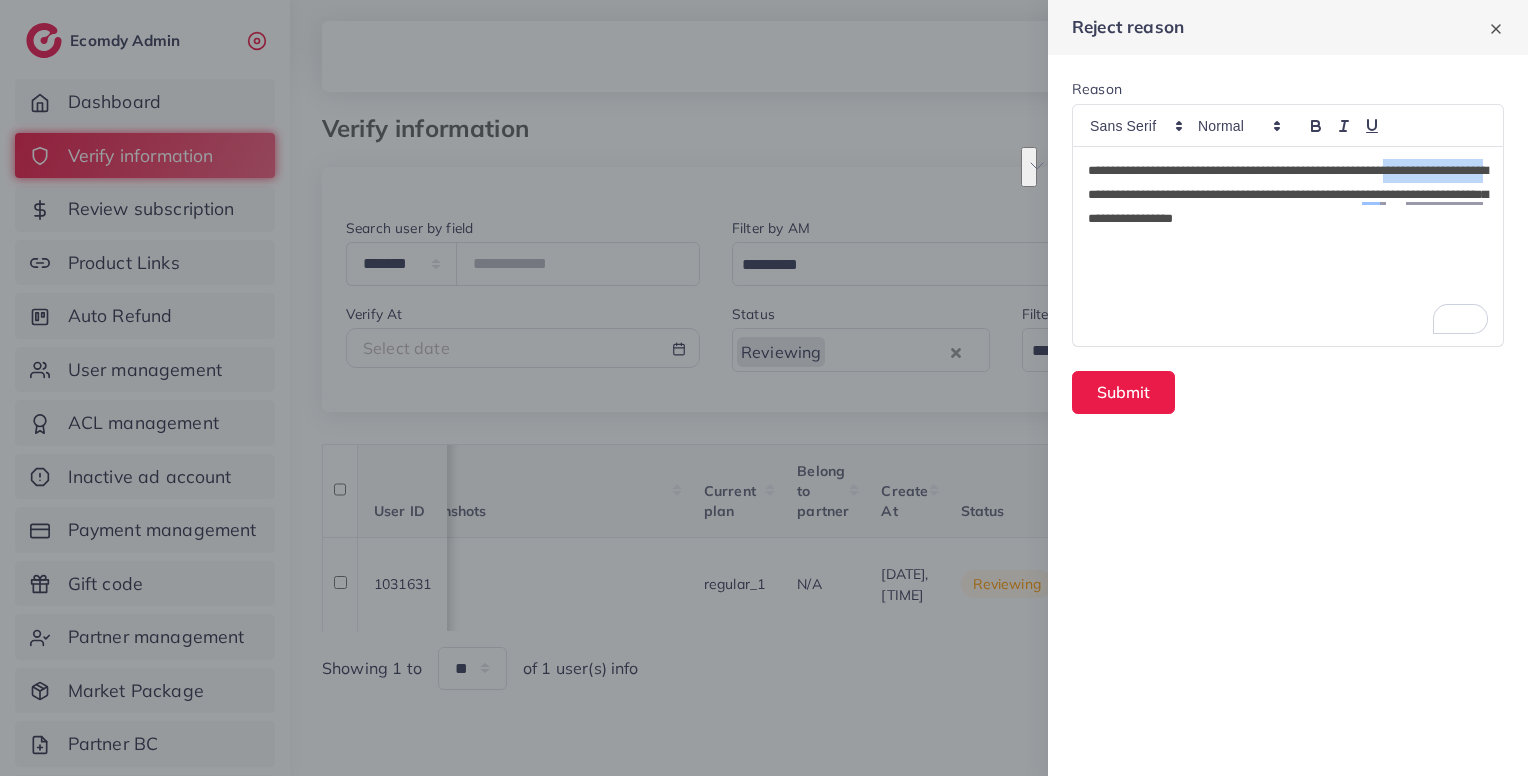 drag, startPoint x: 1443, startPoint y: 165, endPoint x: 1156, endPoint y: 197, distance: 288.77847 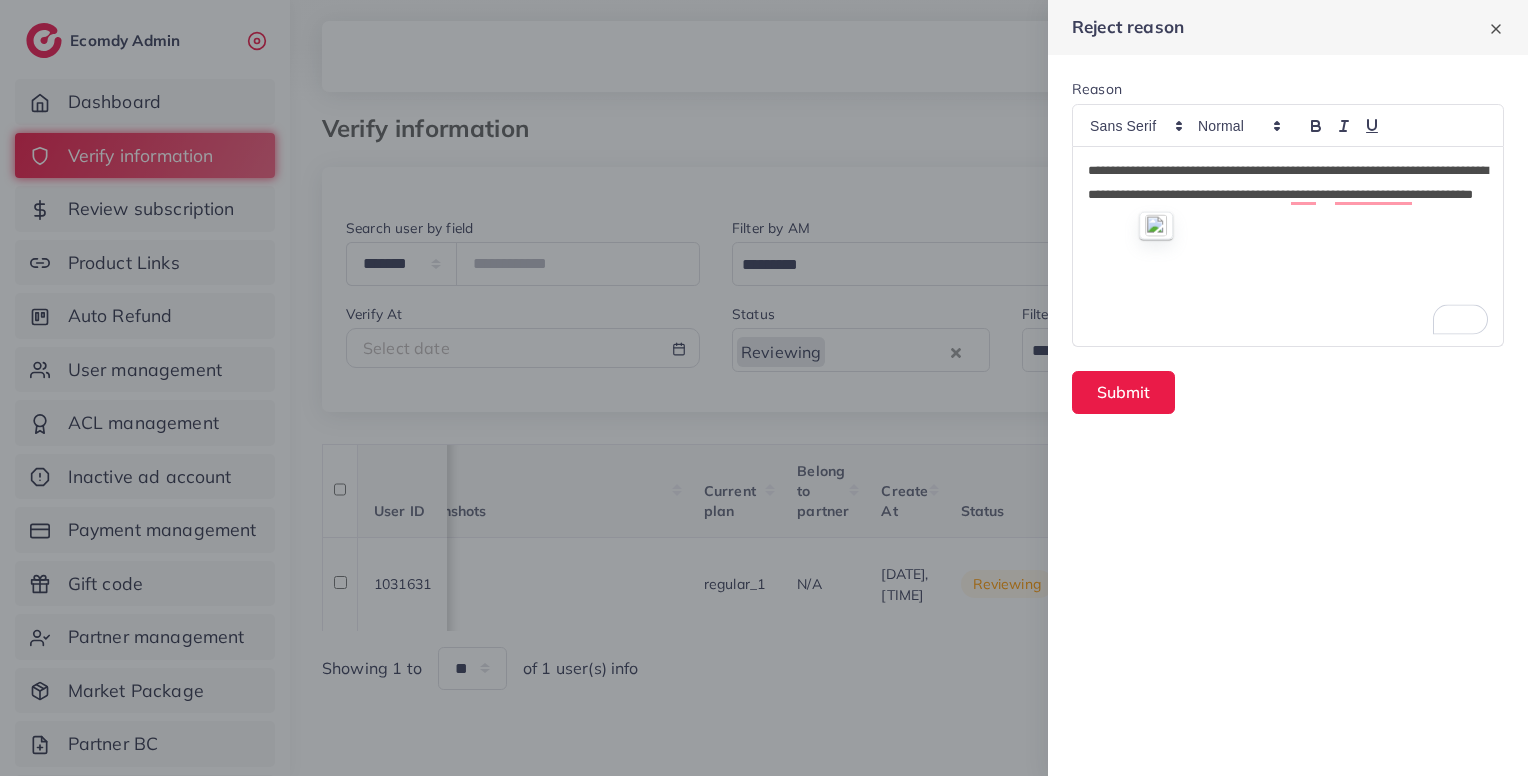 click on "**********" at bounding box center [1288, 195] 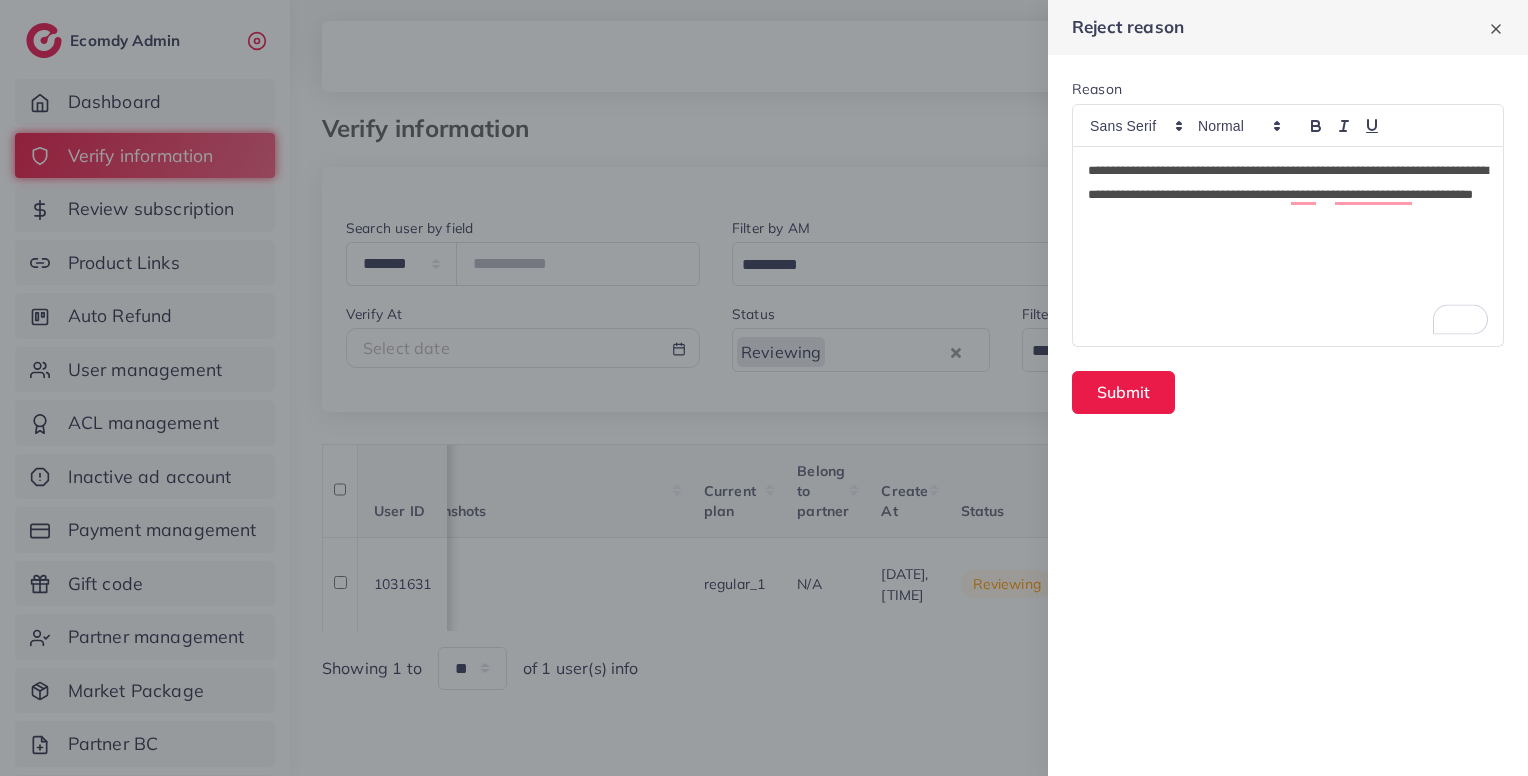 type 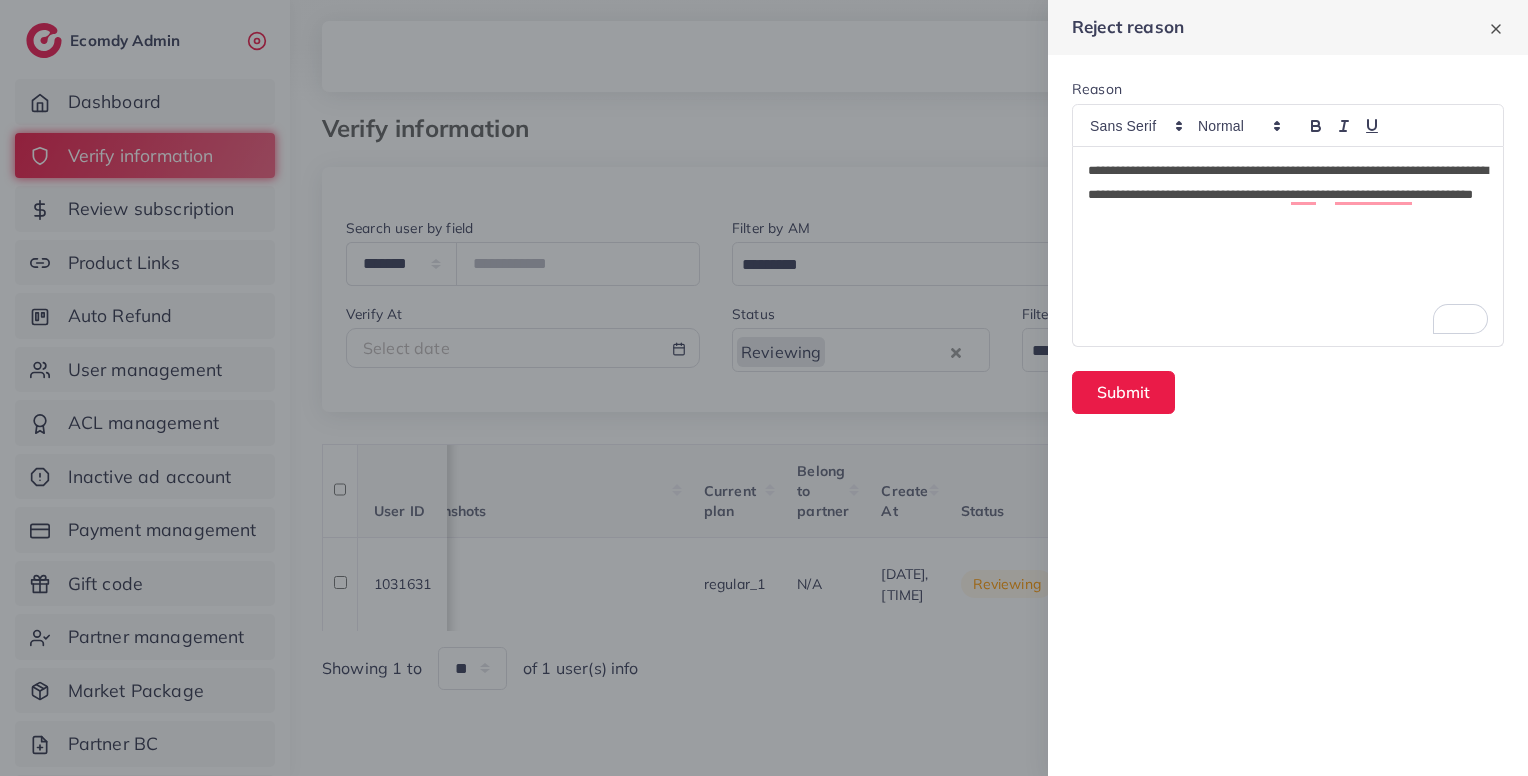scroll, scrollTop: 0, scrollLeft: 0, axis: both 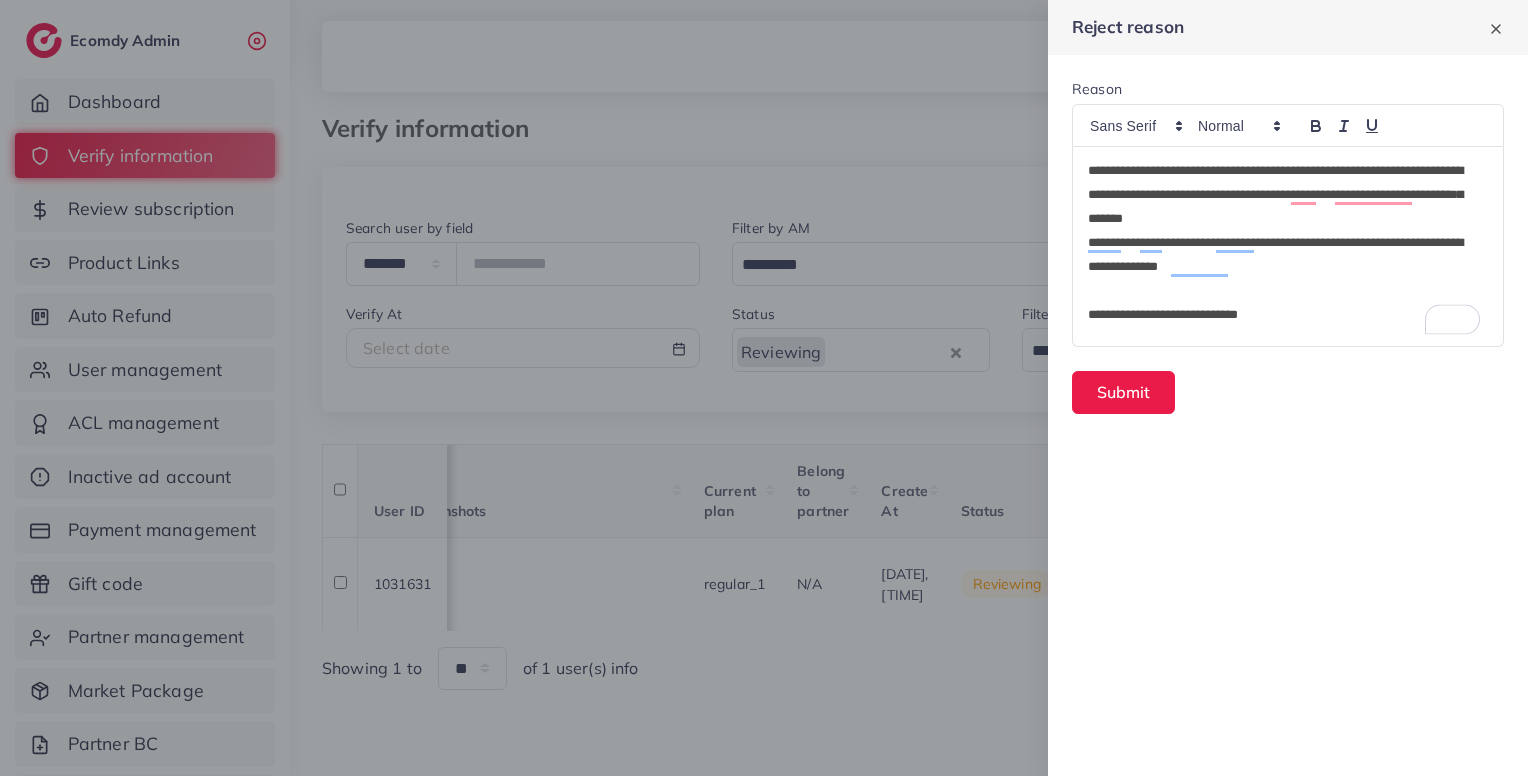 click at bounding box center [1288, 291] 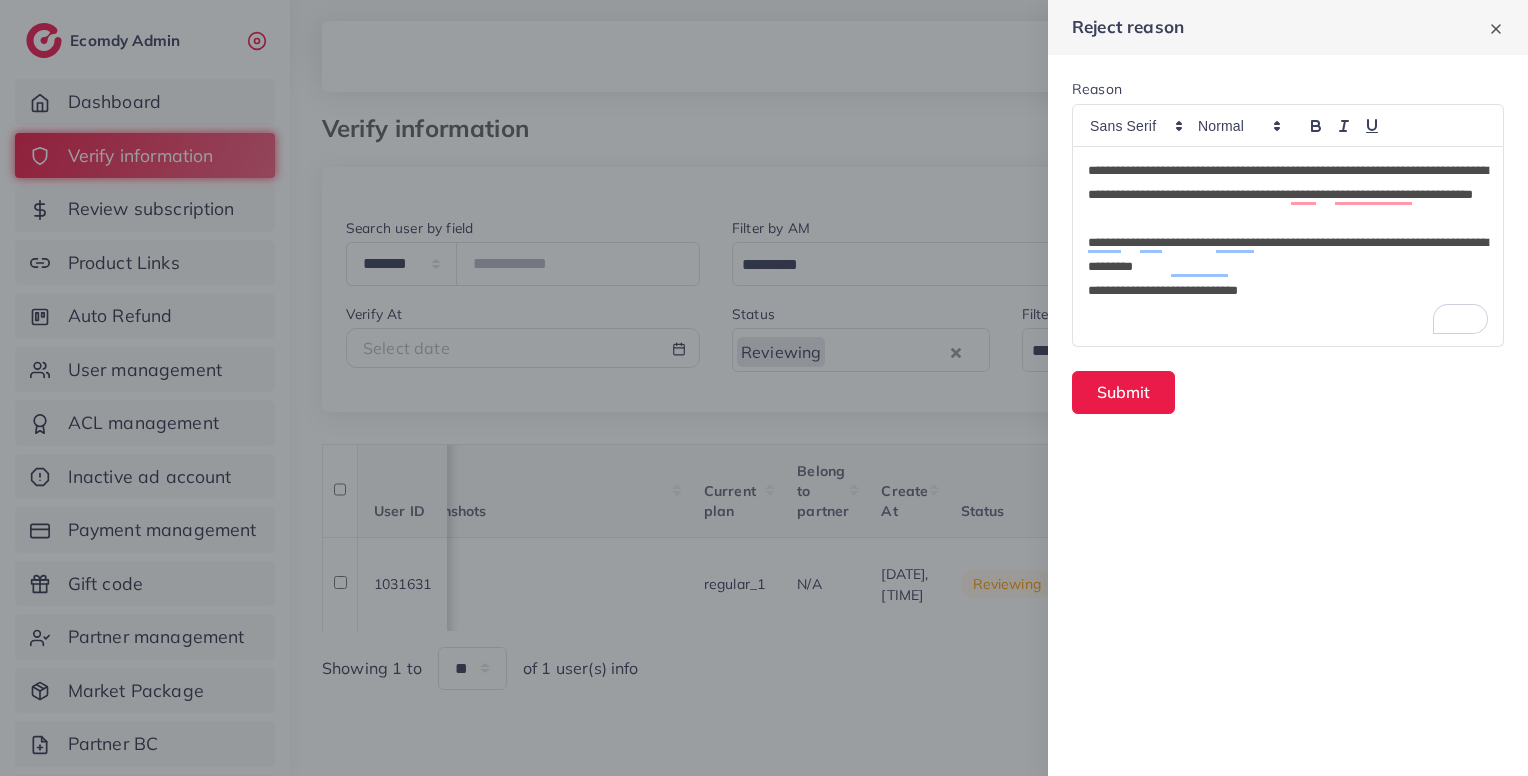 click on "**********" at bounding box center (1288, 291) 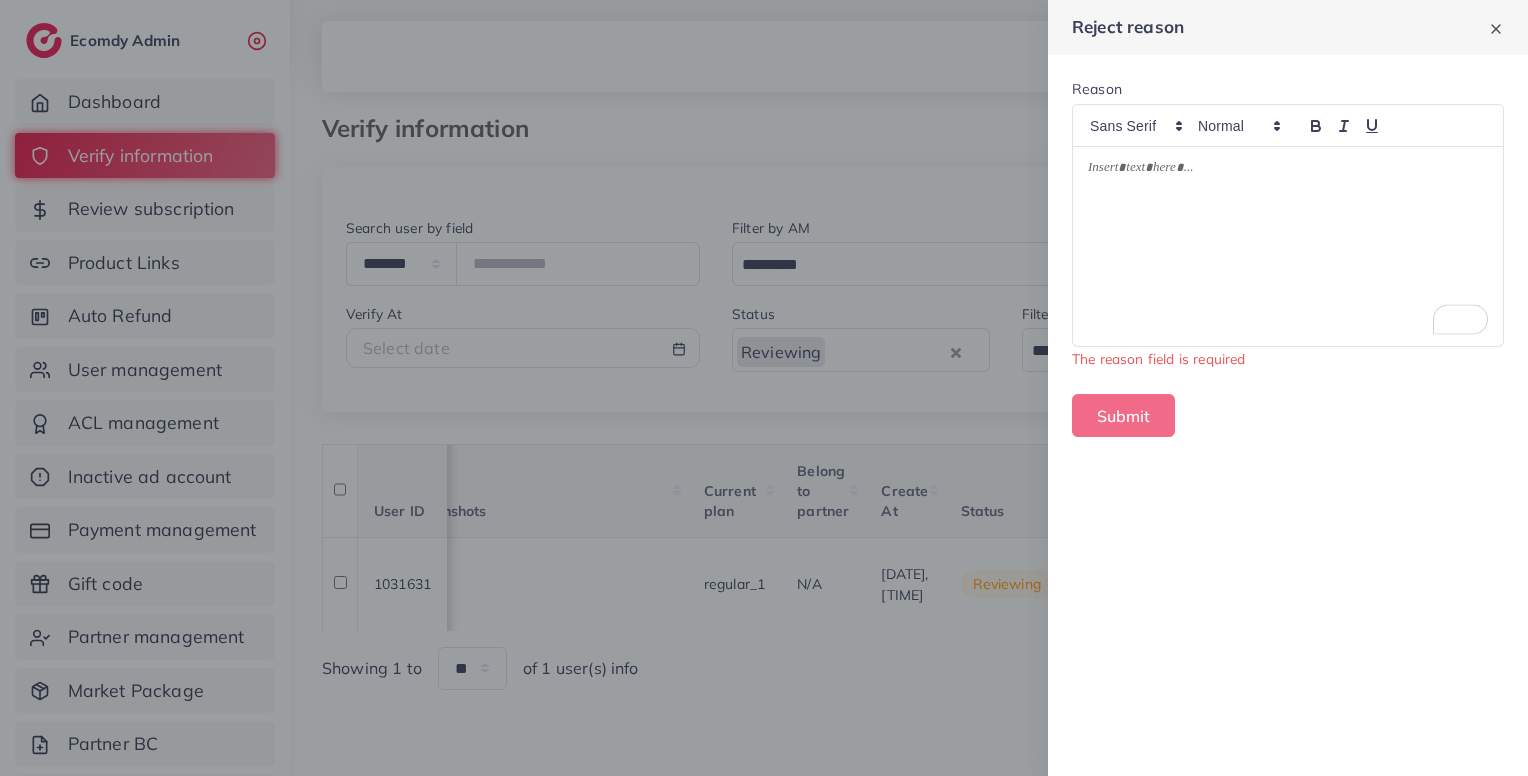 click at bounding box center (764, 388) 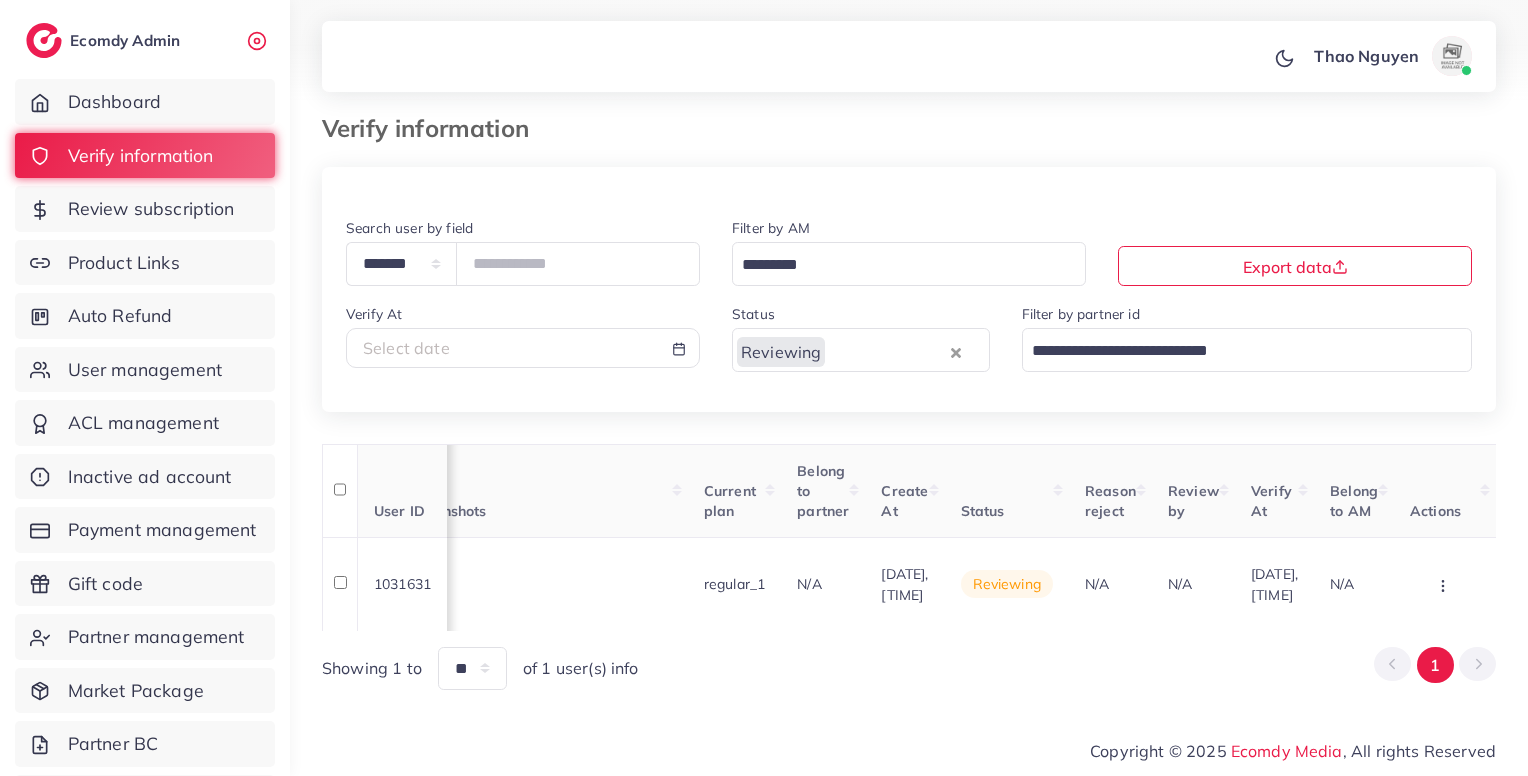 scroll, scrollTop: 0, scrollLeft: 1774, axis: horizontal 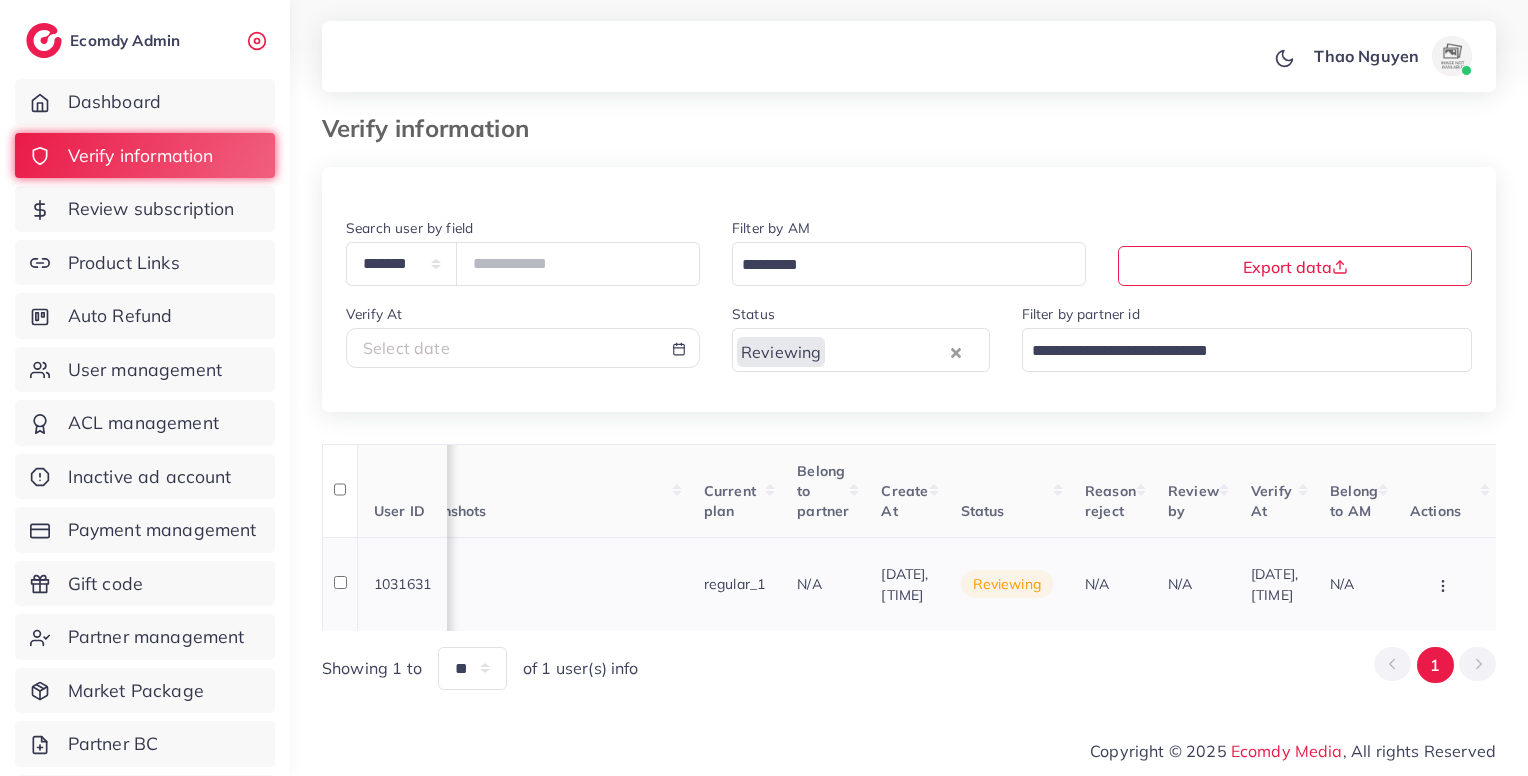 click at bounding box center (1445, 584) 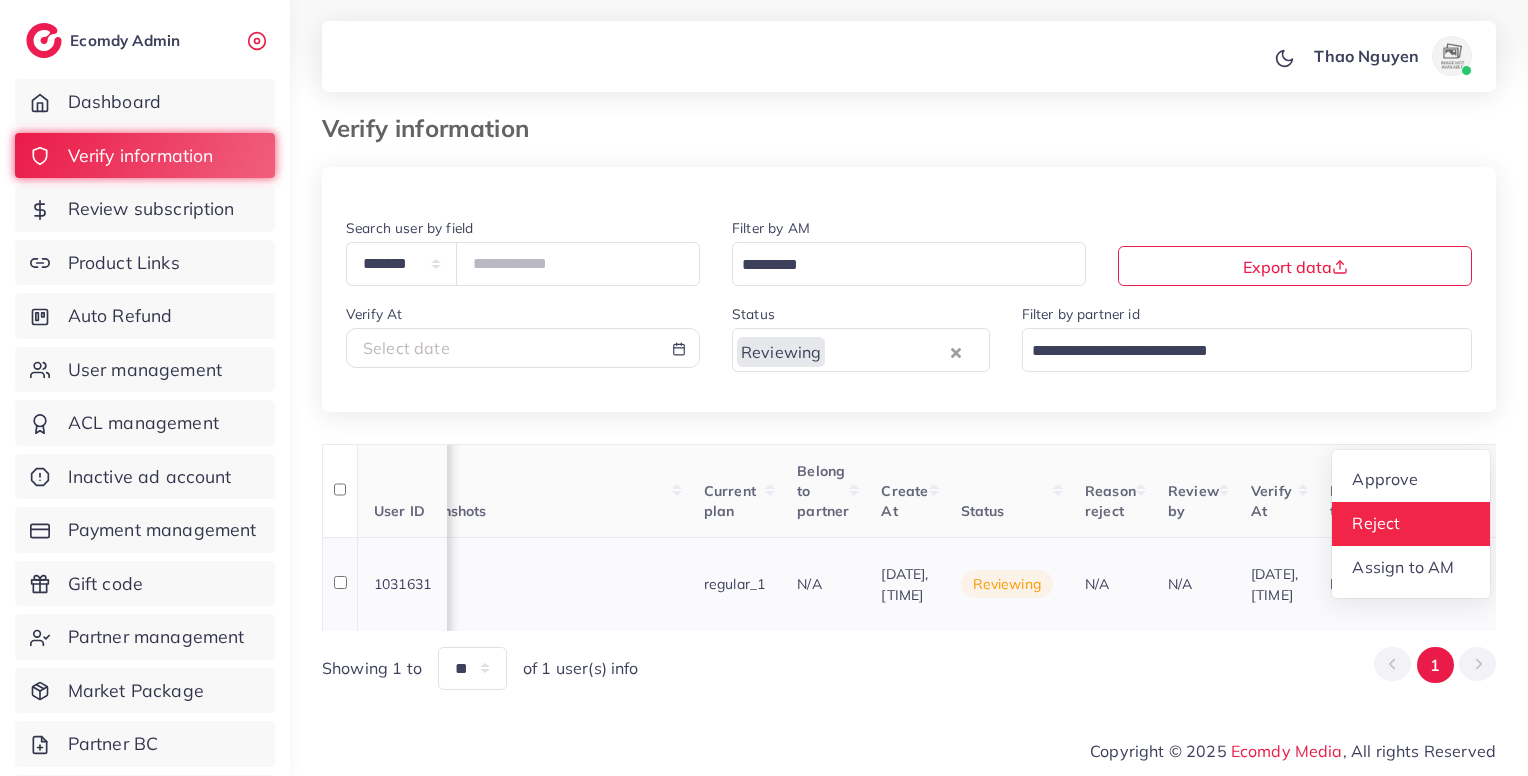 click on "Reject" at bounding box center [1411, 524] 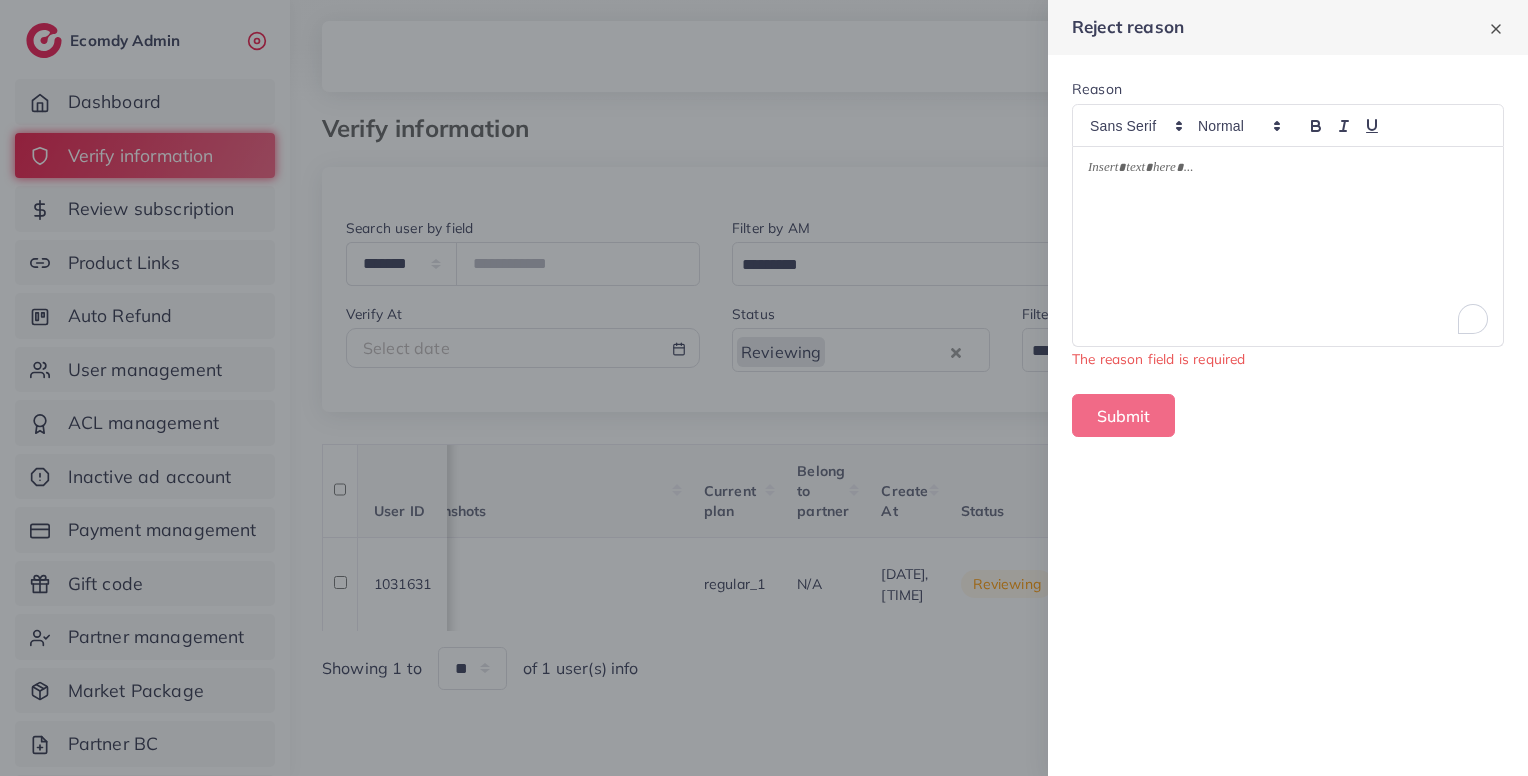 click at bounding box center [1288, 246] 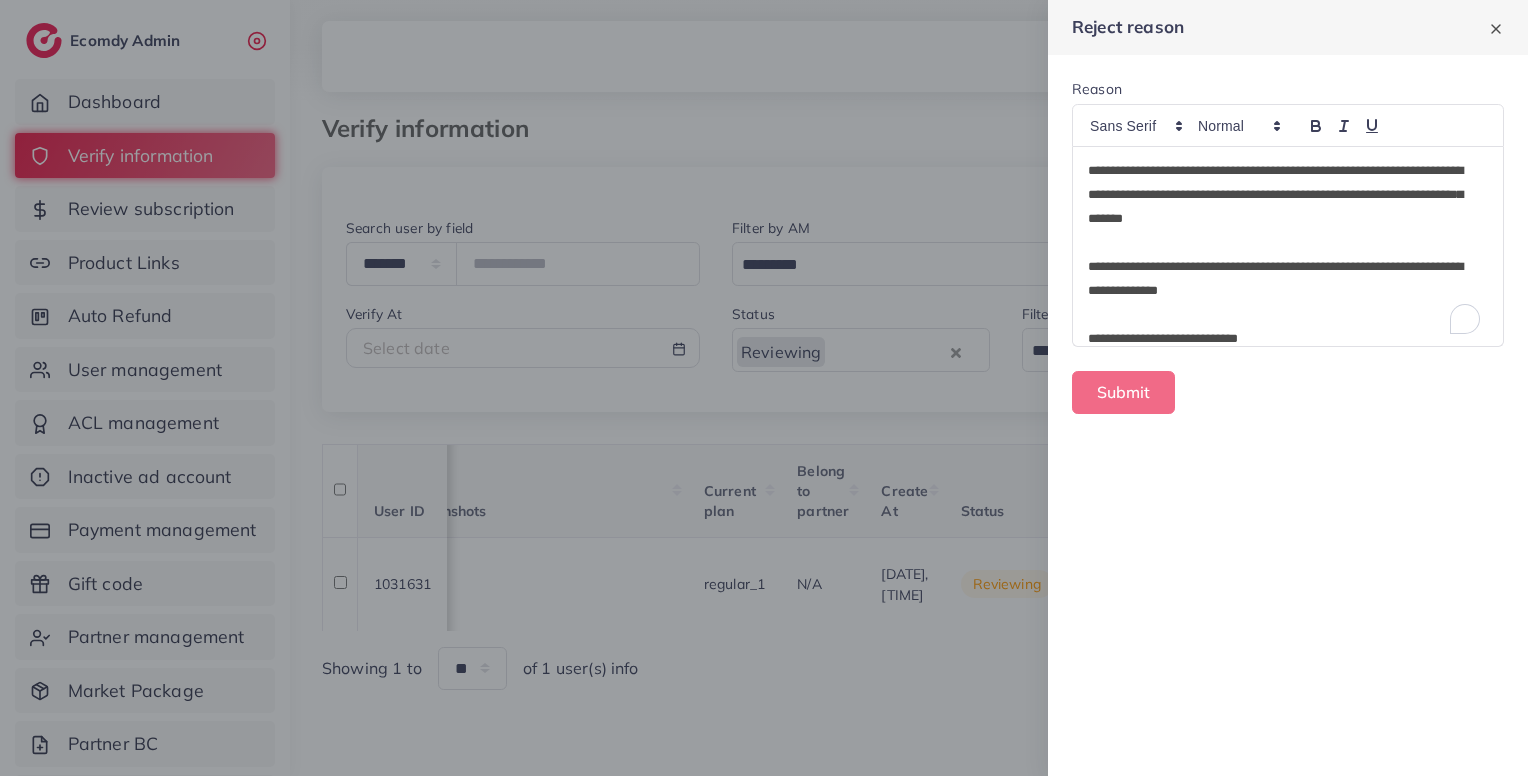 scroll, scrollTop: 0, scrollLeft: 0, axis: both 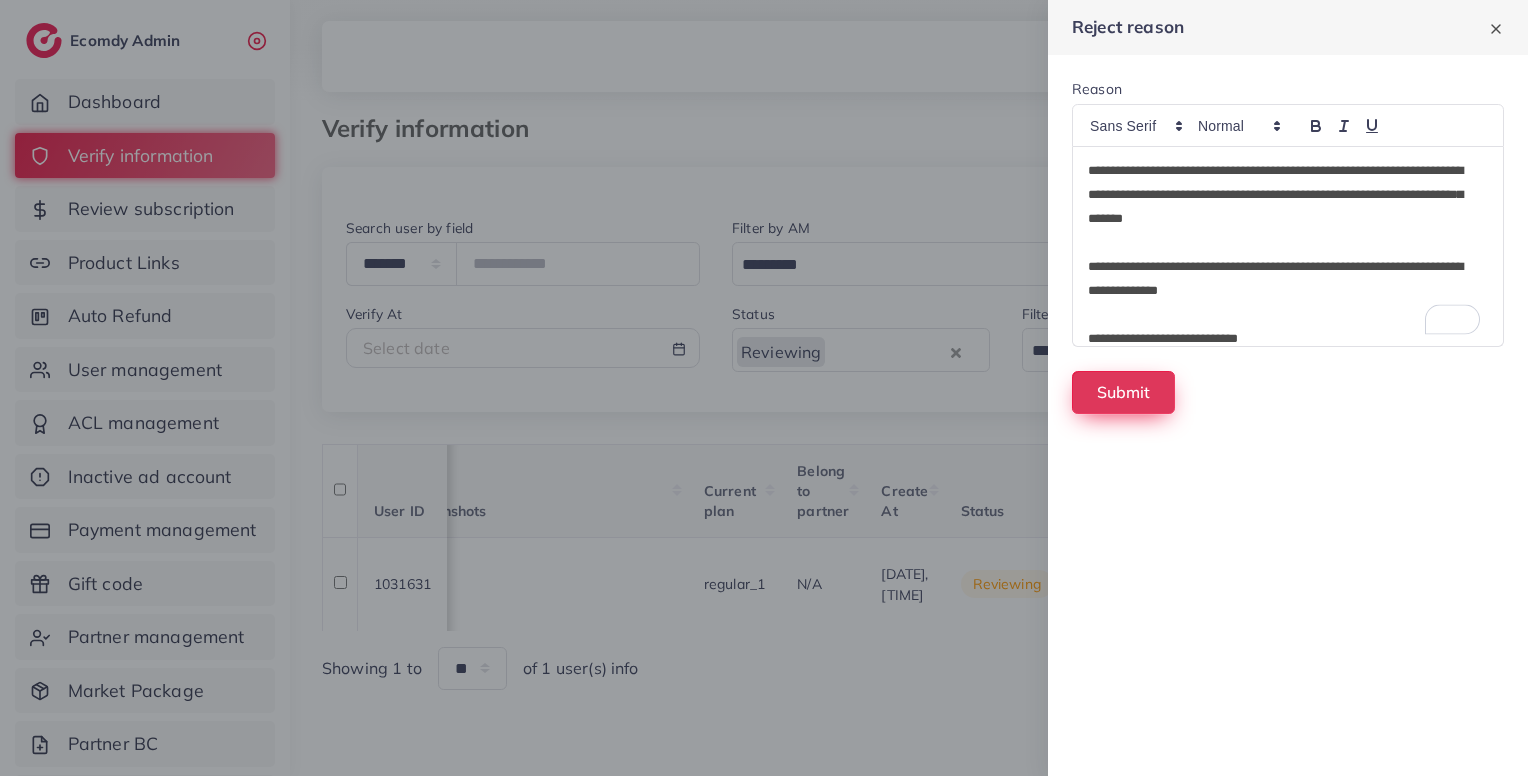 click on "Submit" at bounding box center (1123, 392) 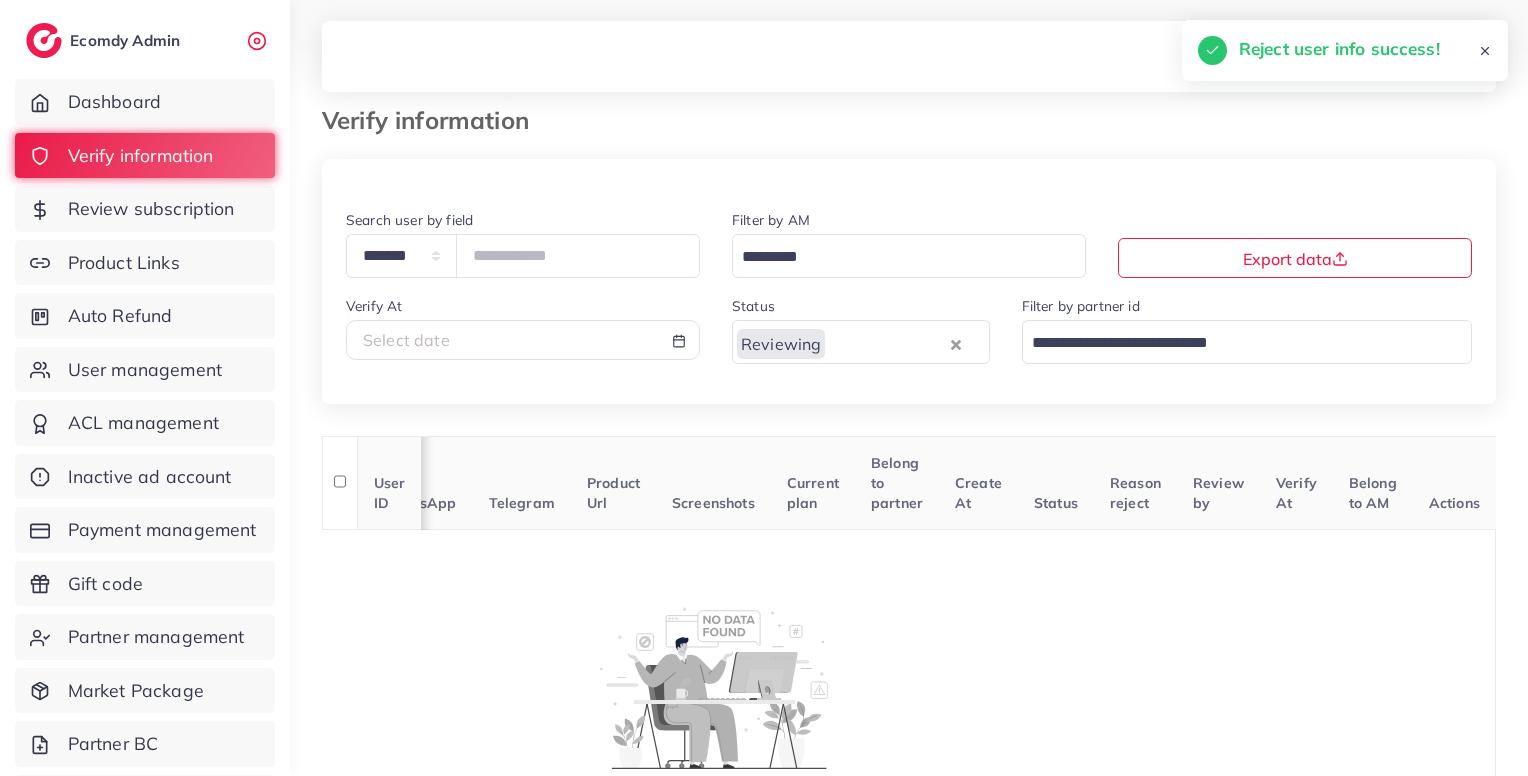 scroll, scrollTop: 0, scrollLeft: 376, axis: horizontal 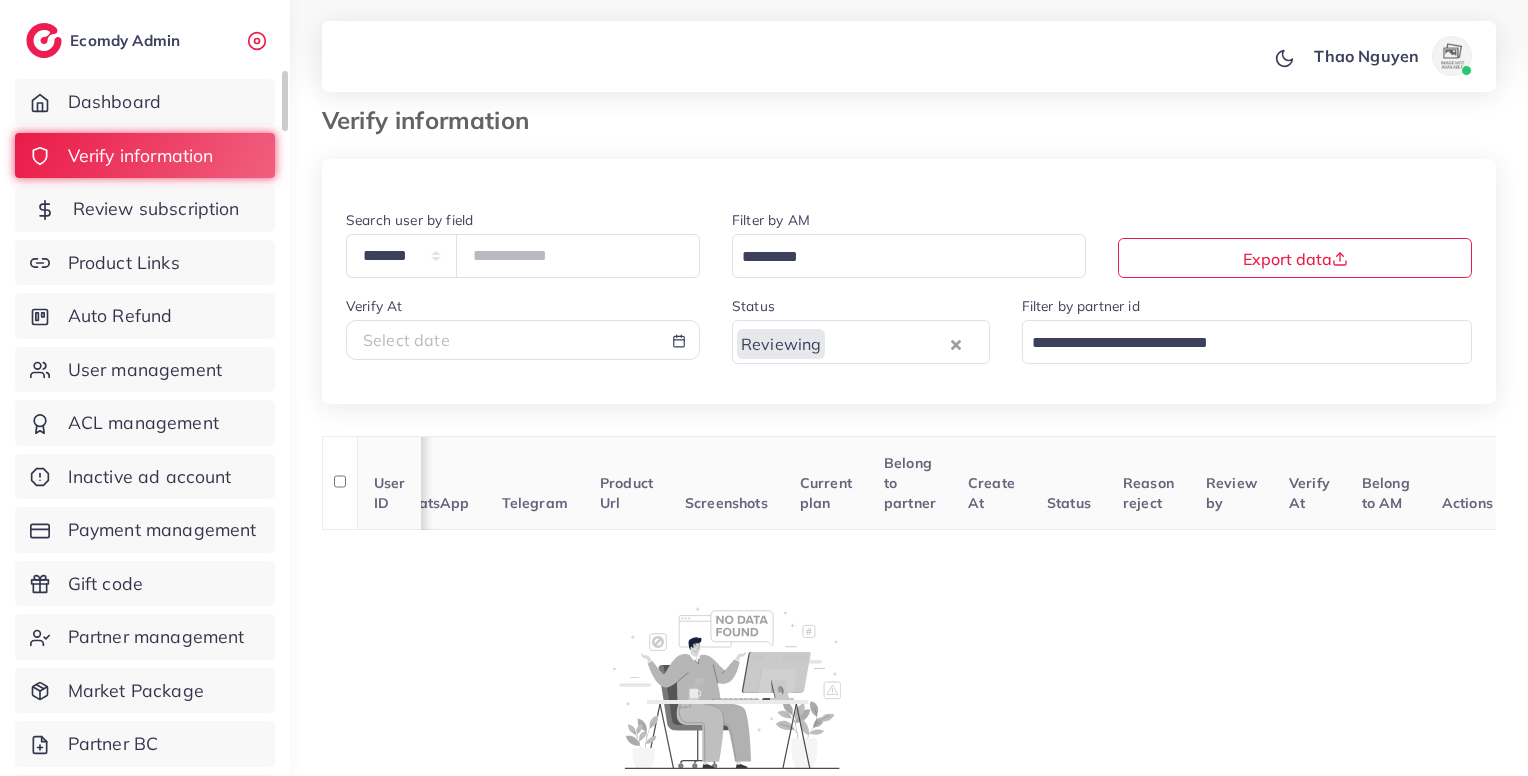 click on "Review subscription" at bounding box center (145, 209) 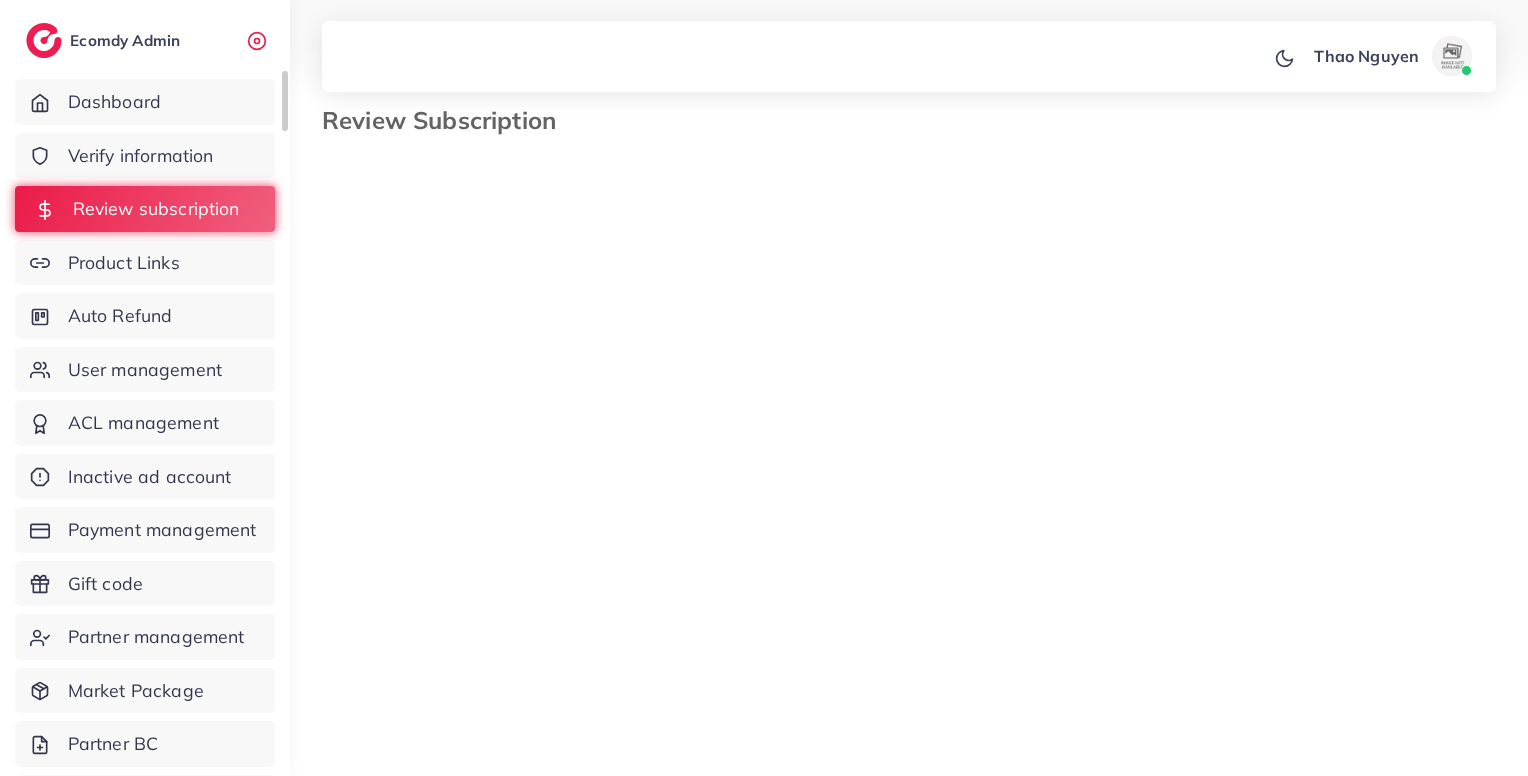 scroll, scrollTop: 0, scrollLeft: 0, axis: both 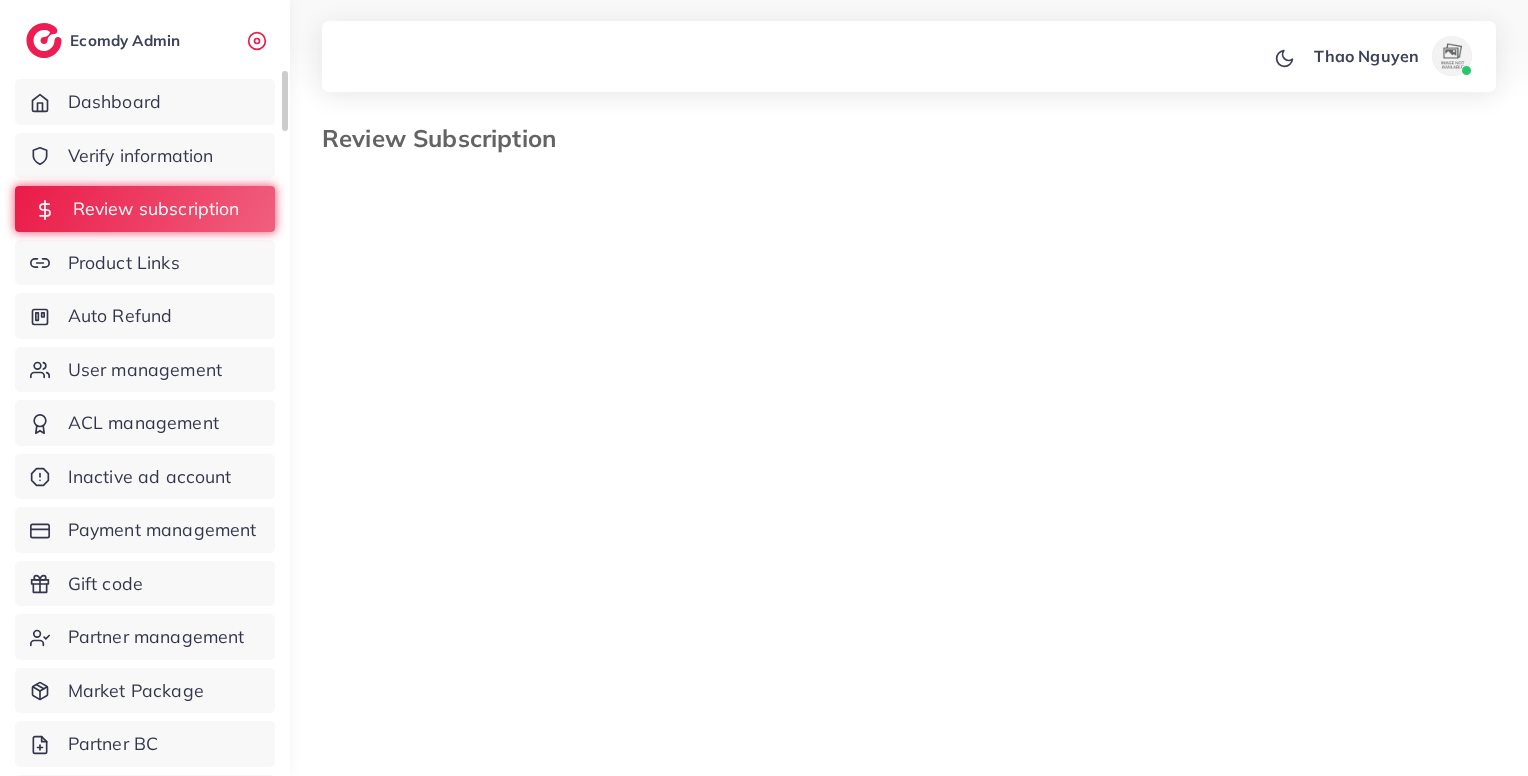 select on "*******" 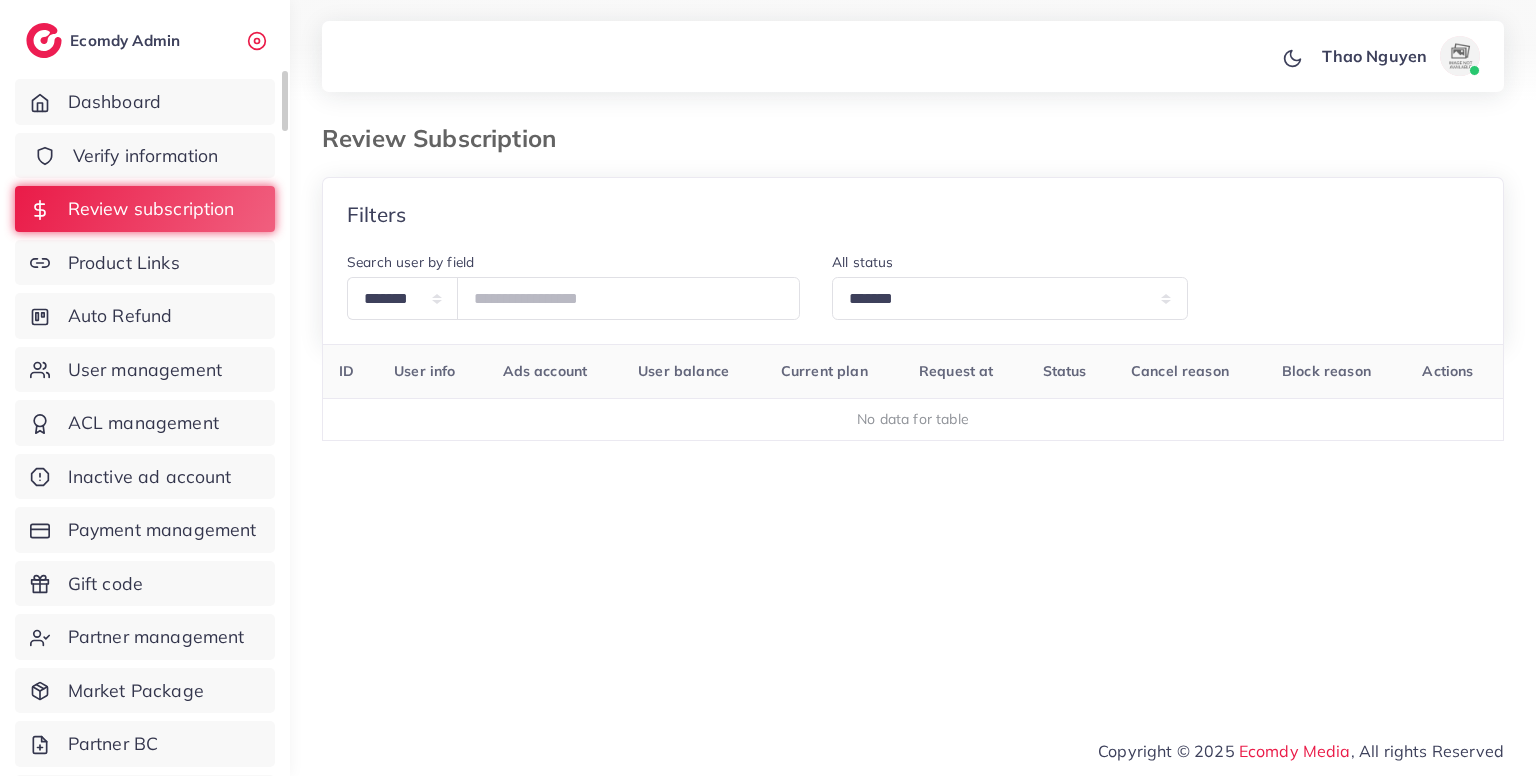 click on "Verify information" at bounding box center (145, 156) 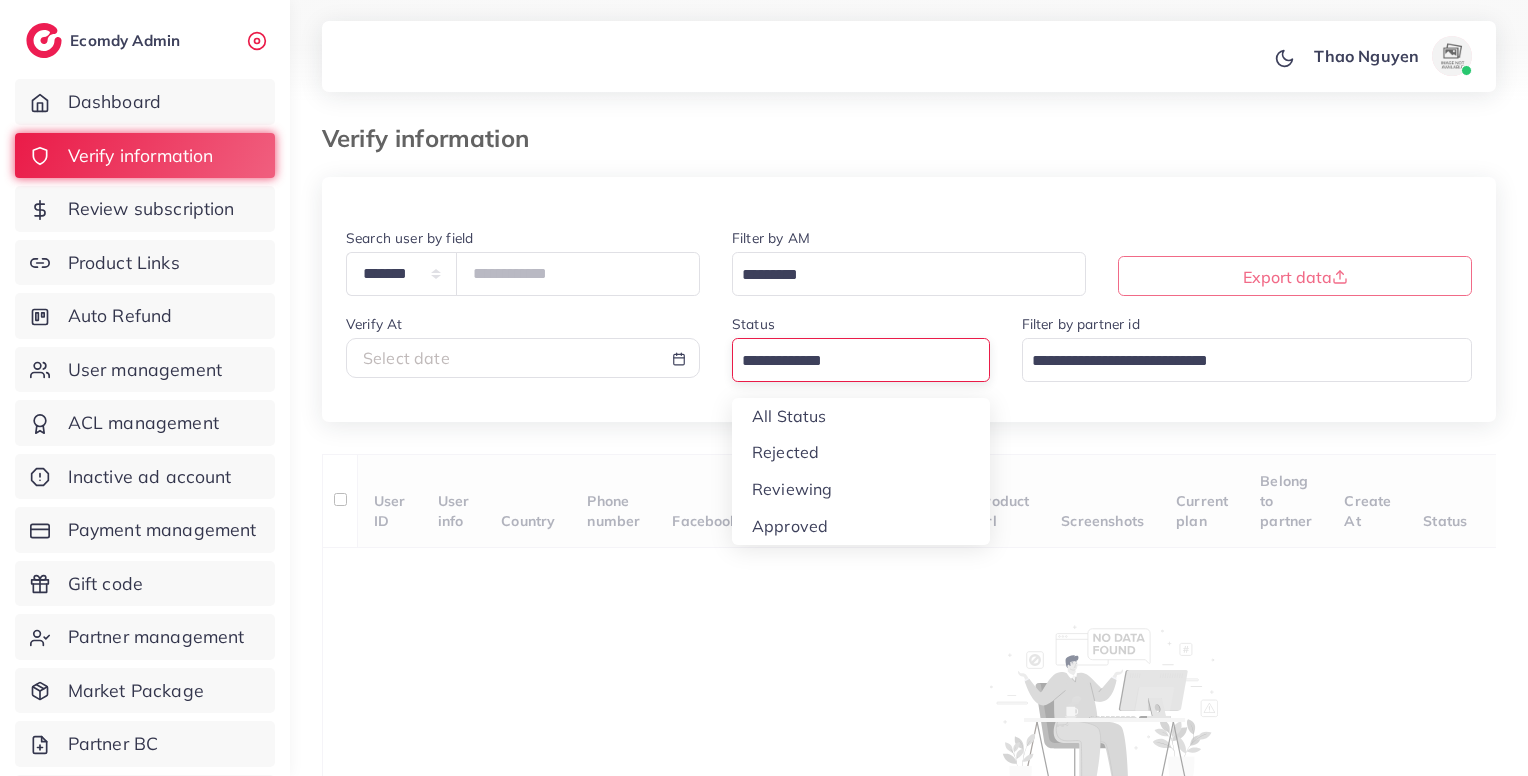 click at bounding box center (849, 361) 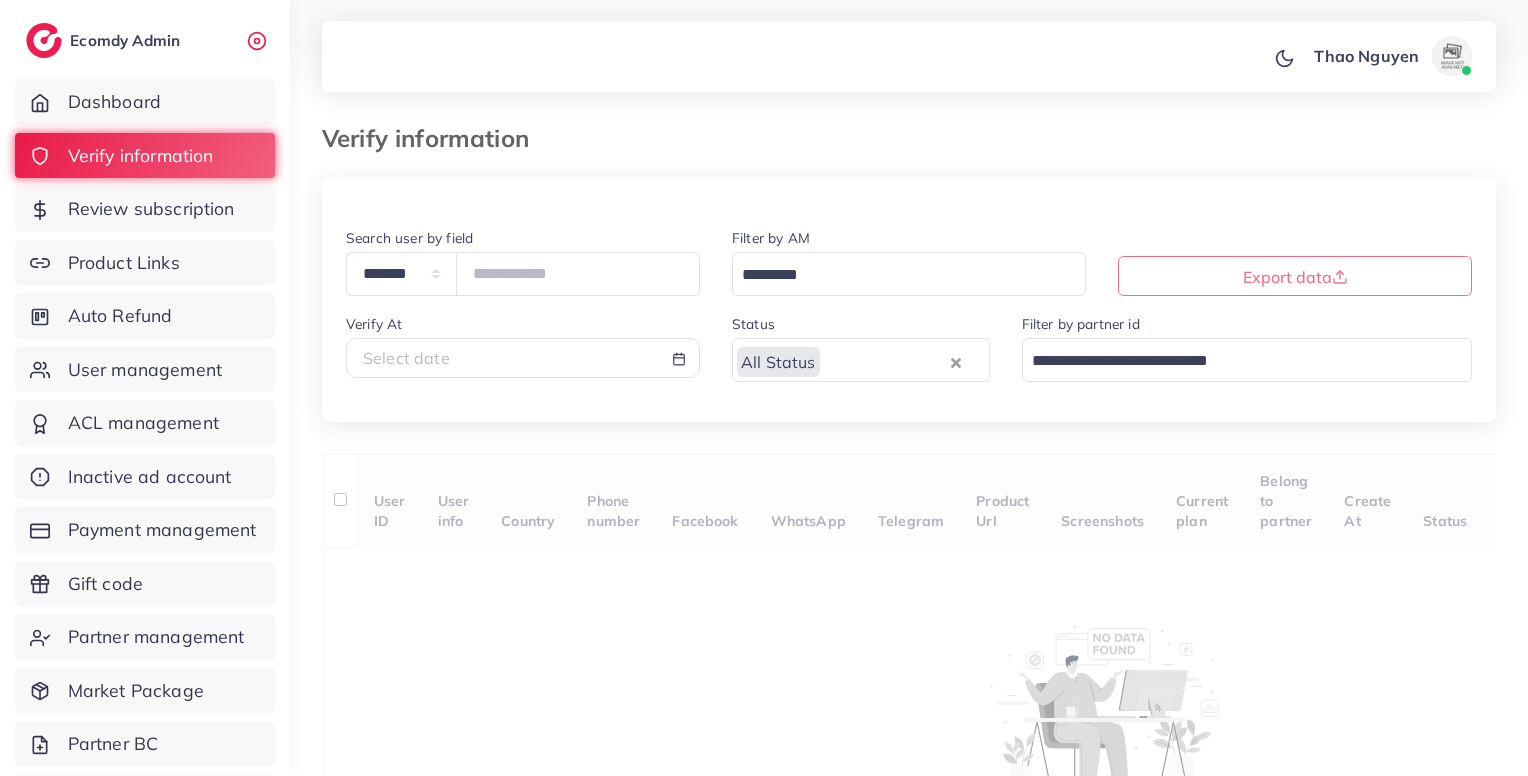 click on "**********" at bounding box center [909, 324] 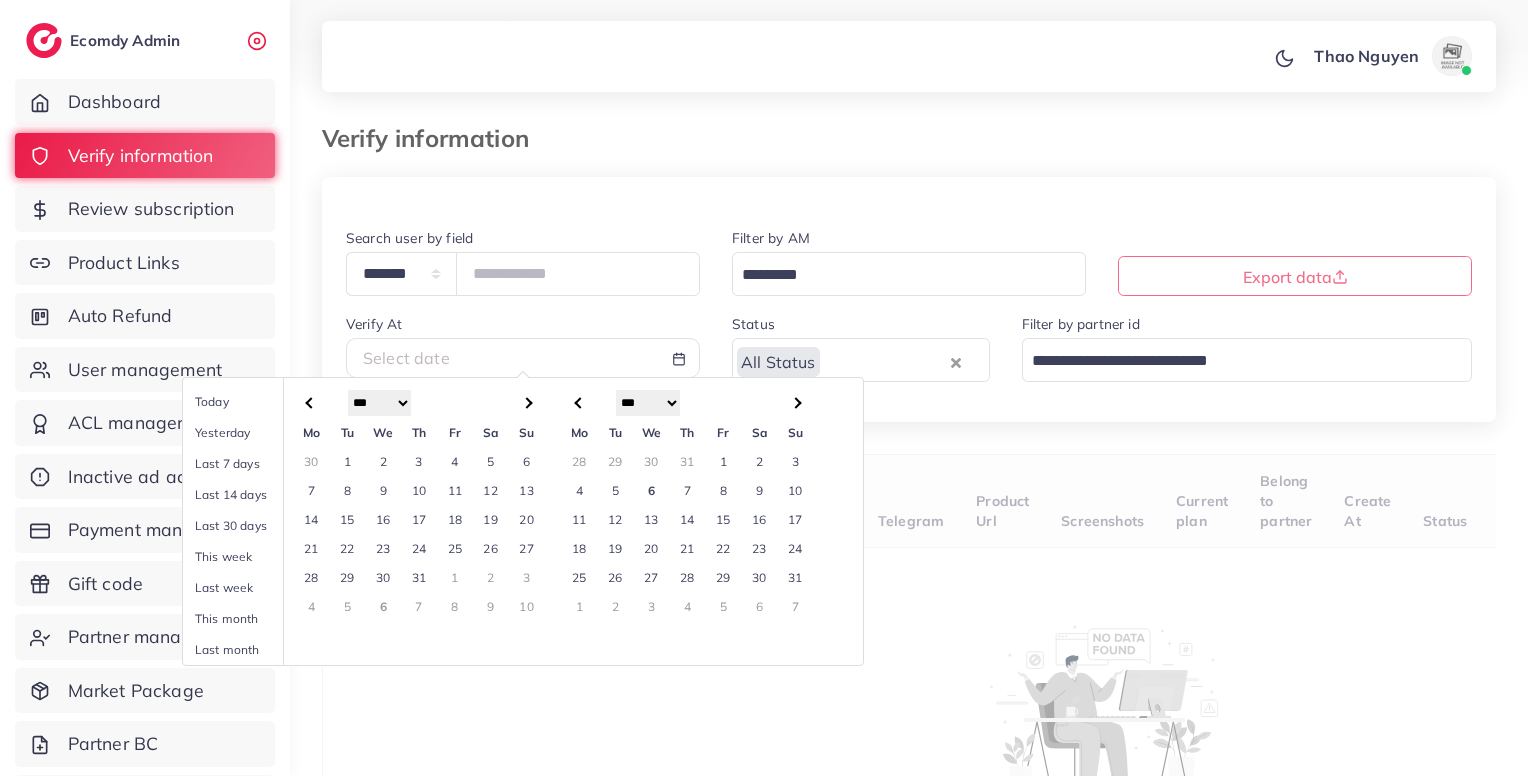 click on "6" at bounding box center (652, 490) 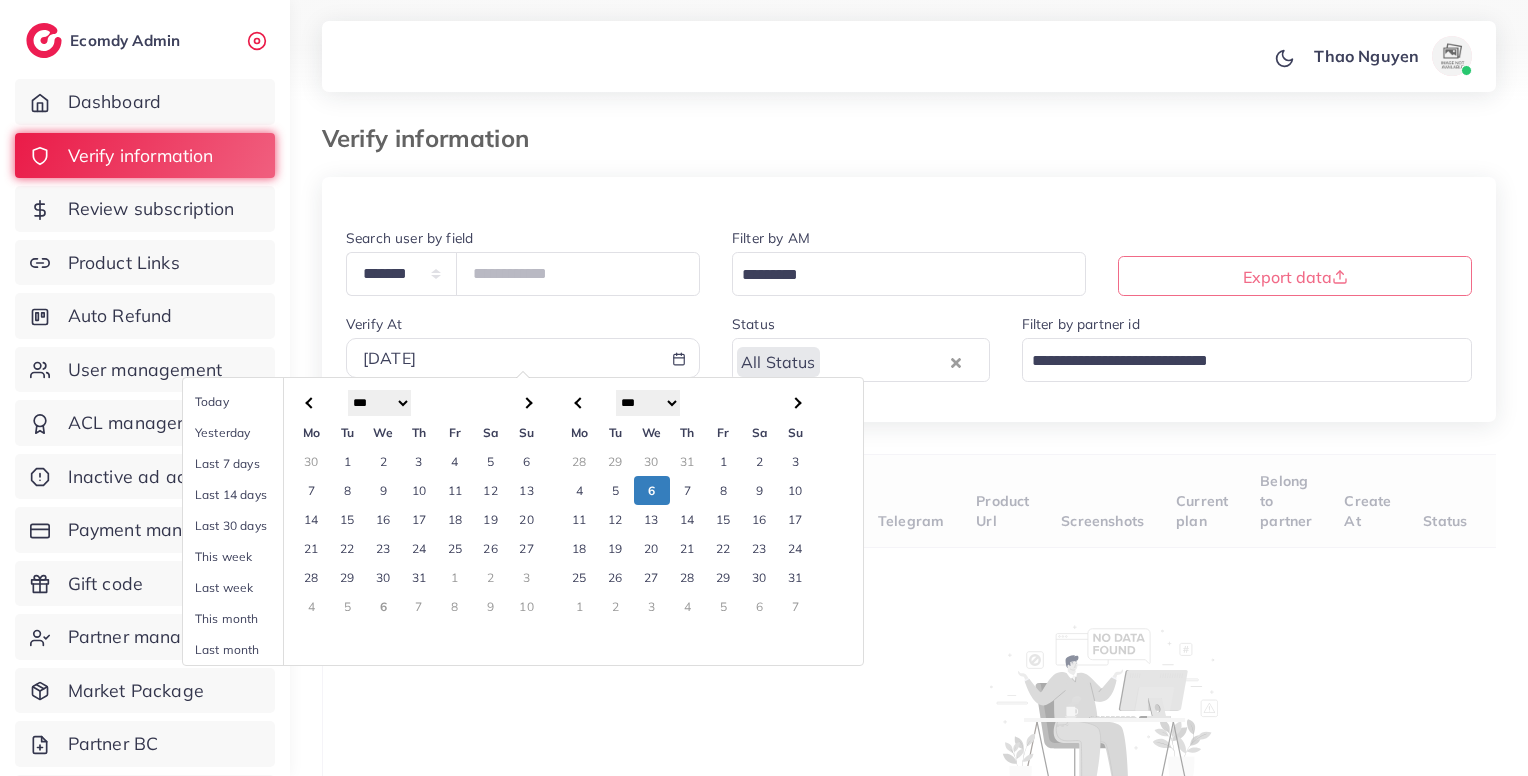 click on "6" at bounding box center [652, 490] 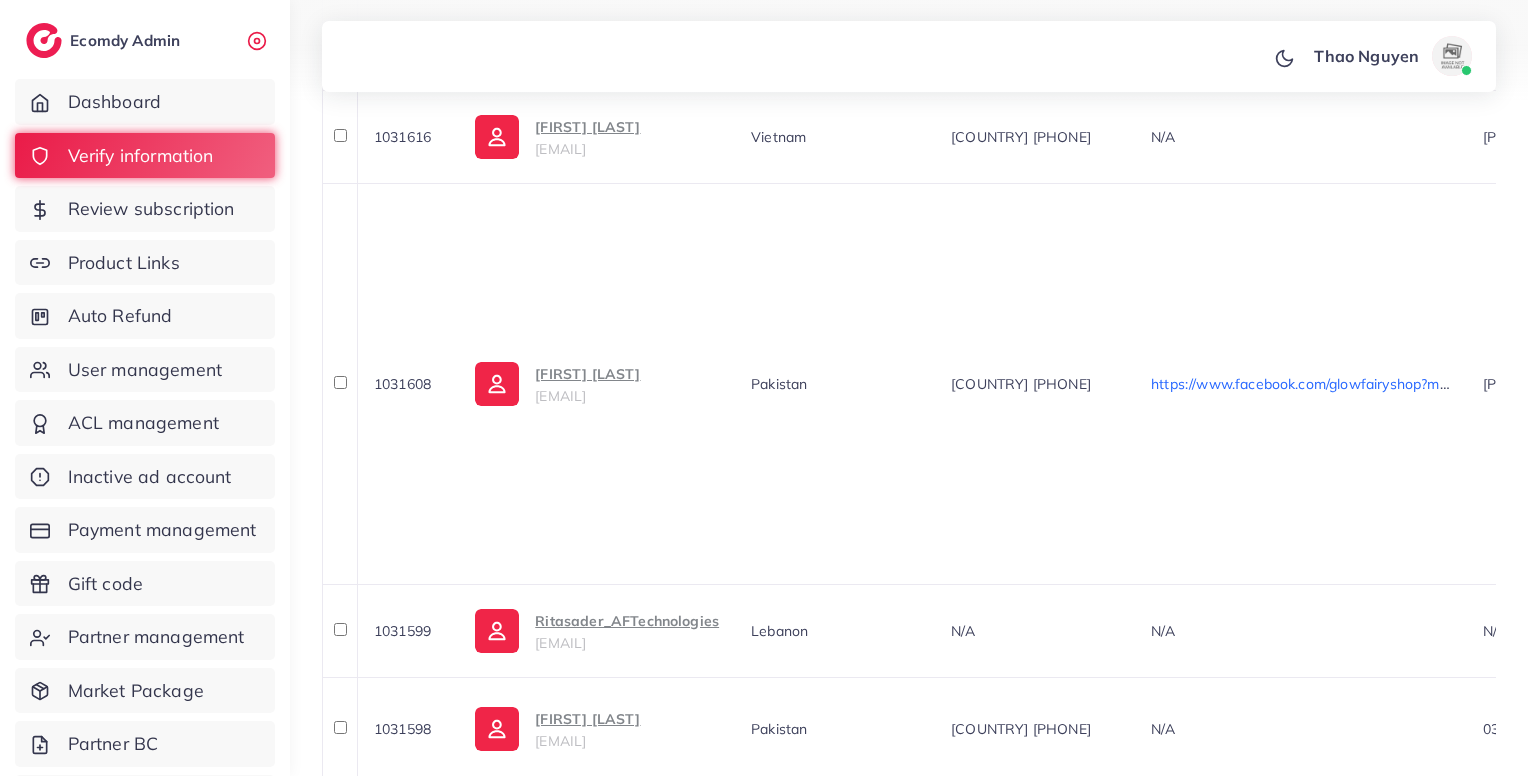 scroll, scrollTop: 1867, scrollLeft: 0, axis: vertical 